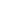 scroll, scrollTop: 0, scrollLeft: 0, axis: both 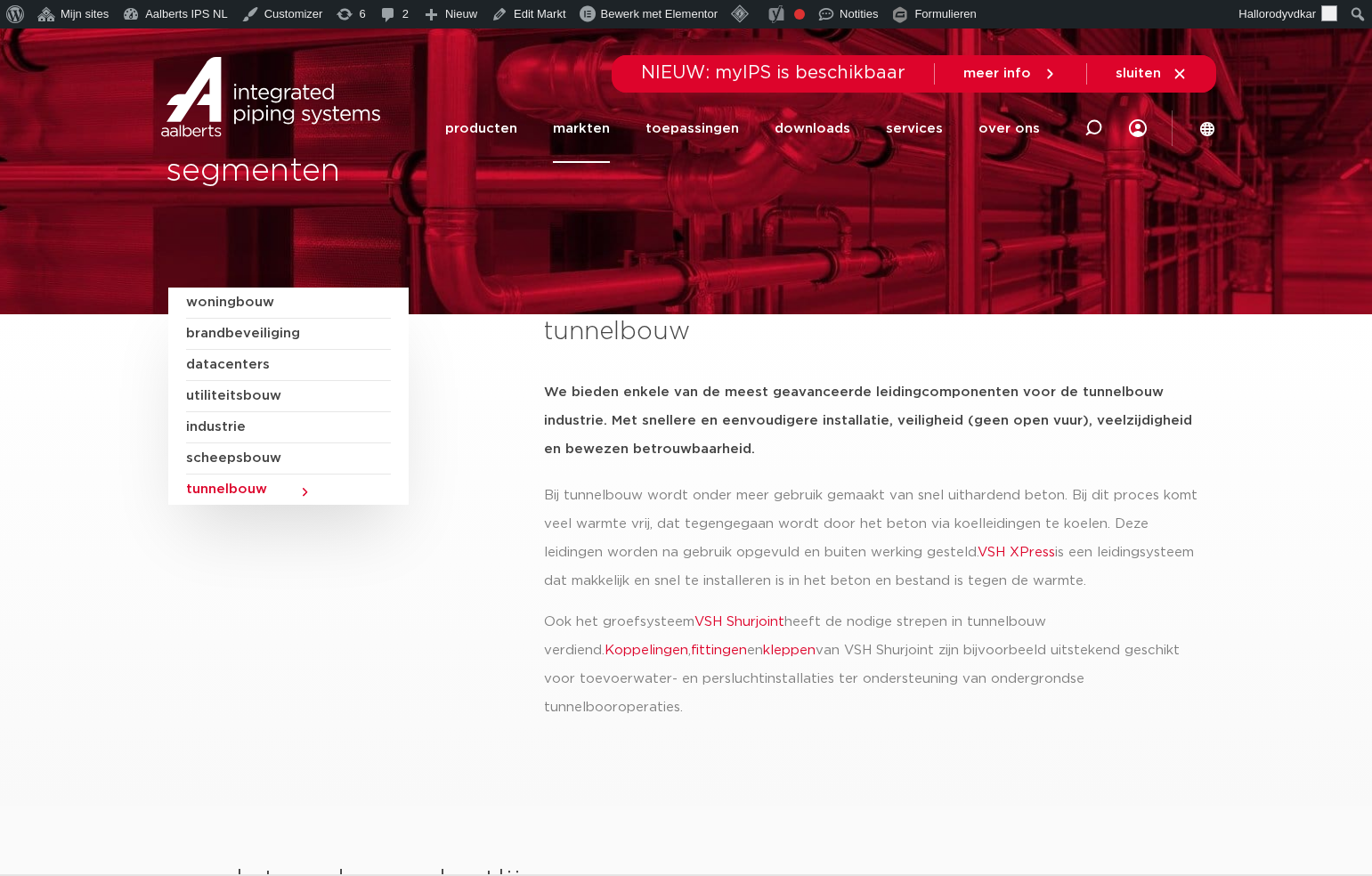 click on "woningbouw
brandbeveiliging
datacenters
utiliteitsbouw" at bounding box center (345, 511) 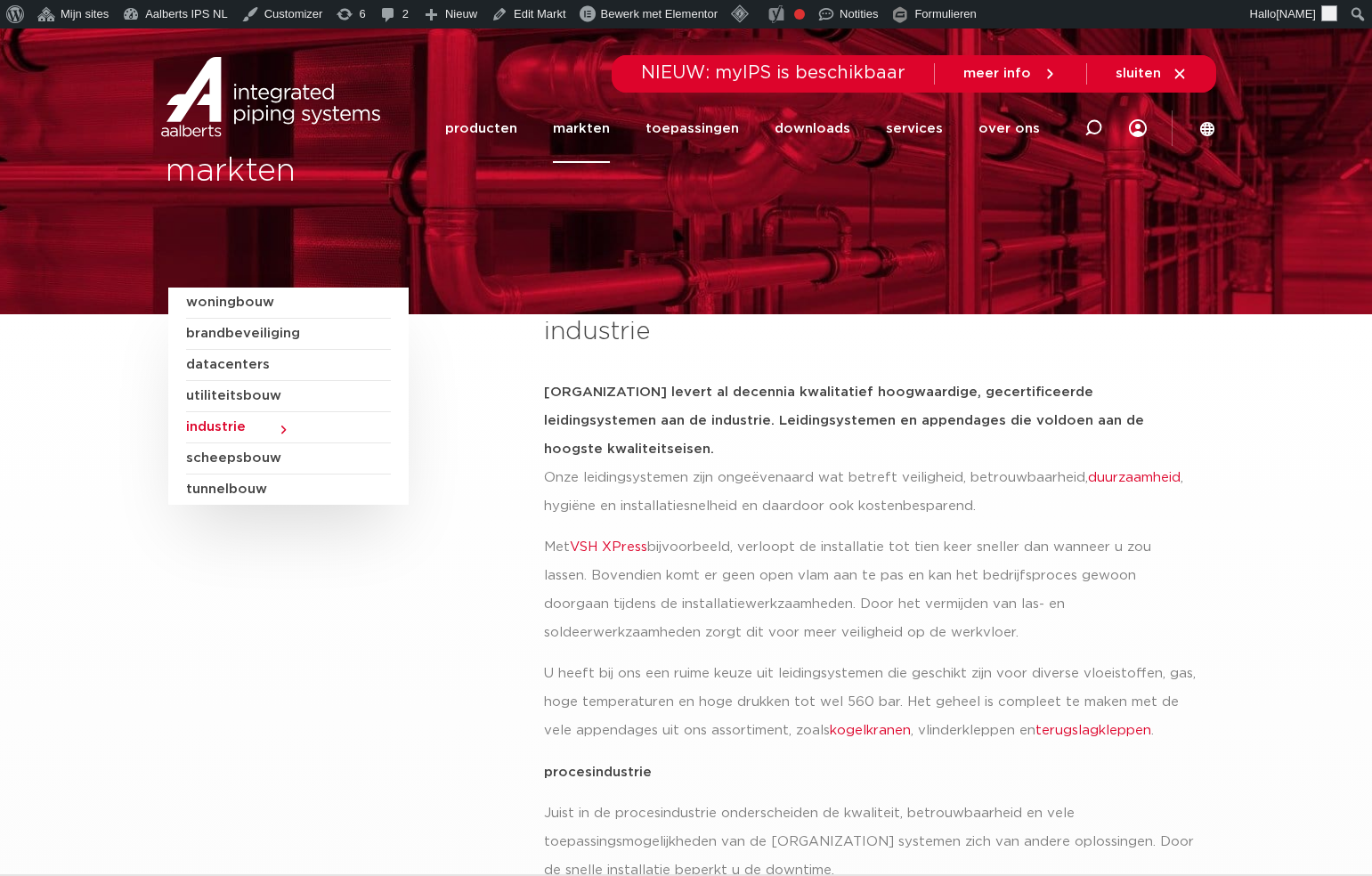 scroll, scrollTop: 0, scrollLeft: 0, axis: both 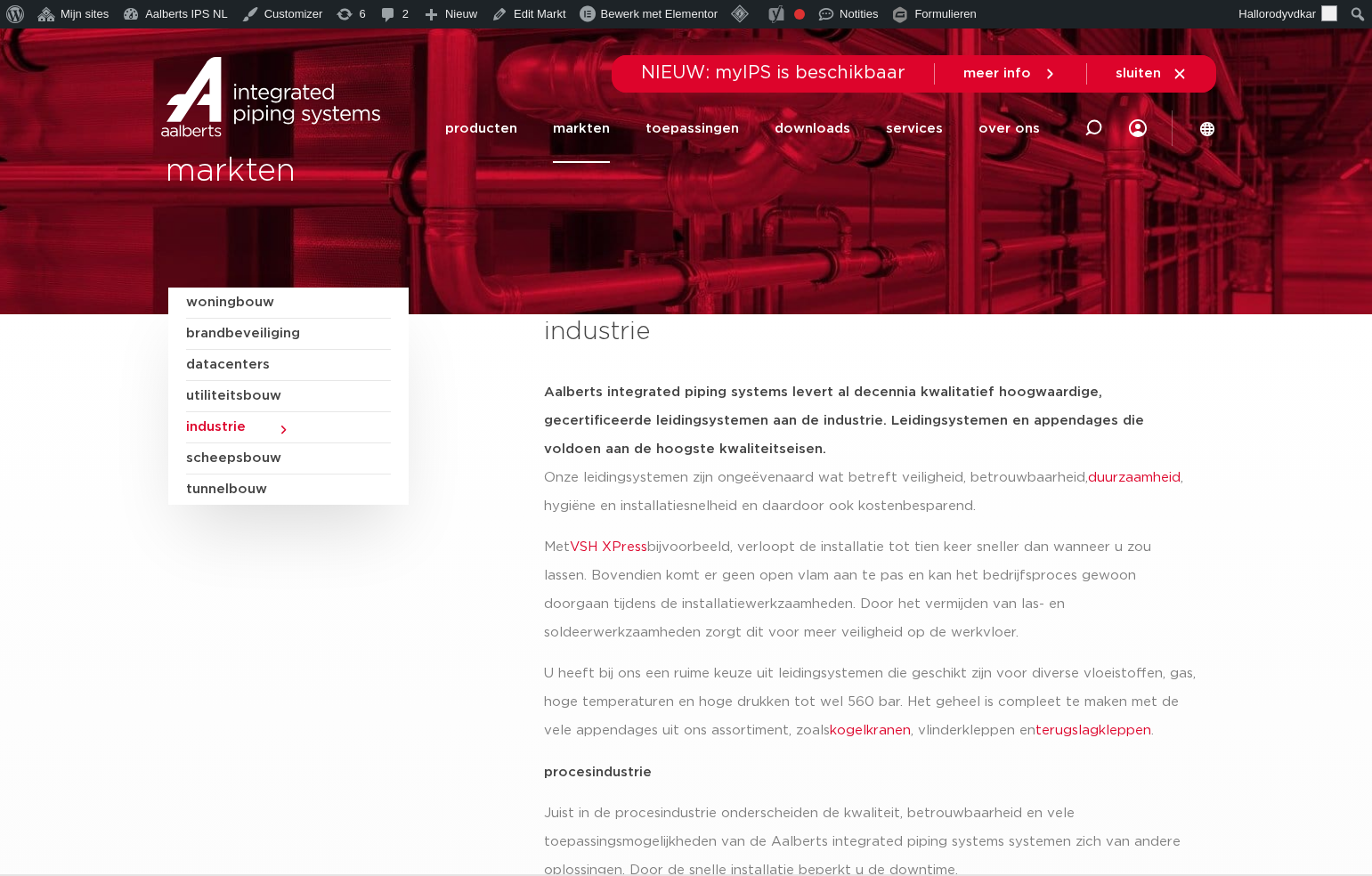 click on "woningbouw" at bounding box center (288, 303) 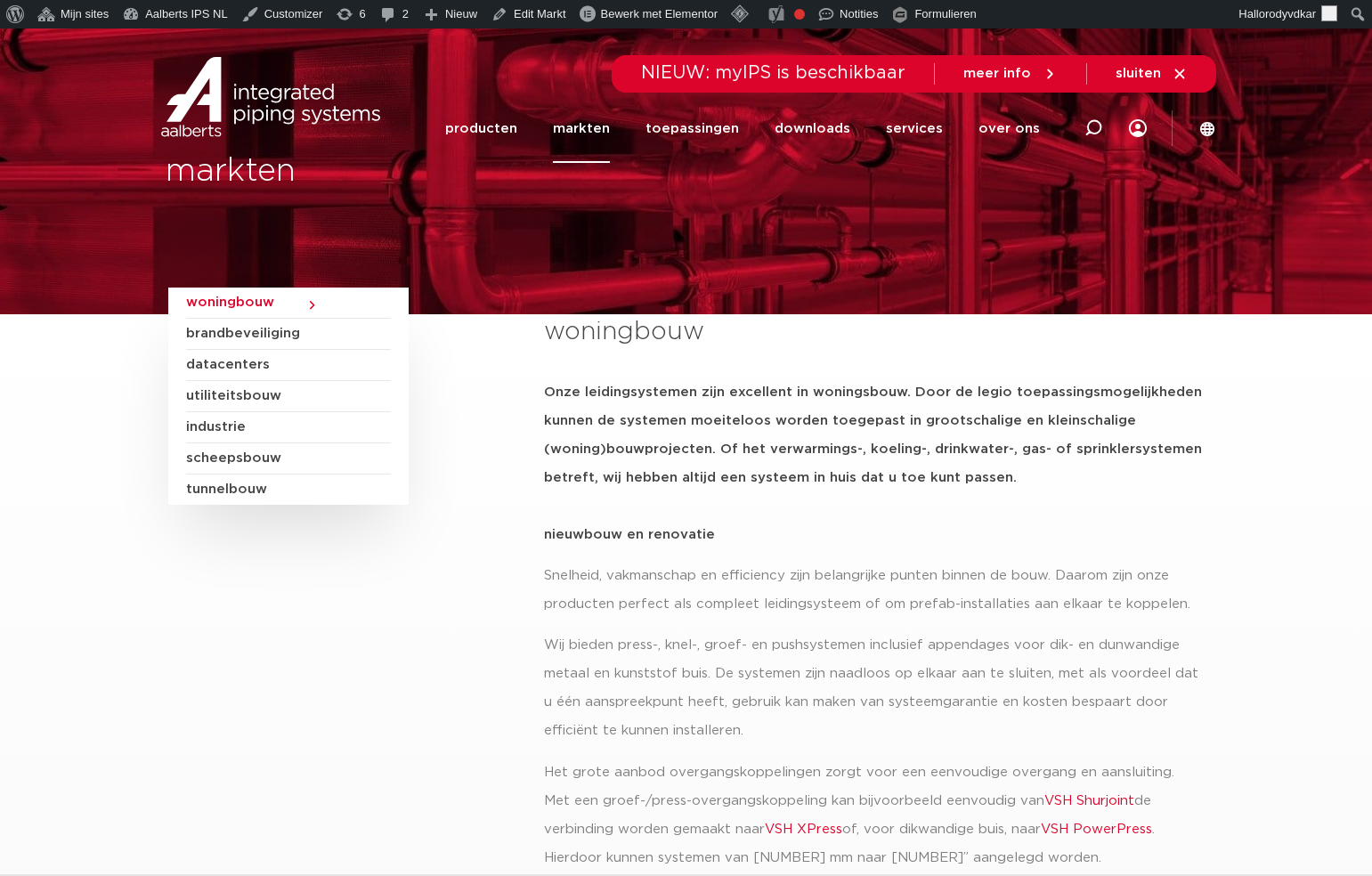 scroll, scrollTop: 0, scrollLeft: 0, axis: both 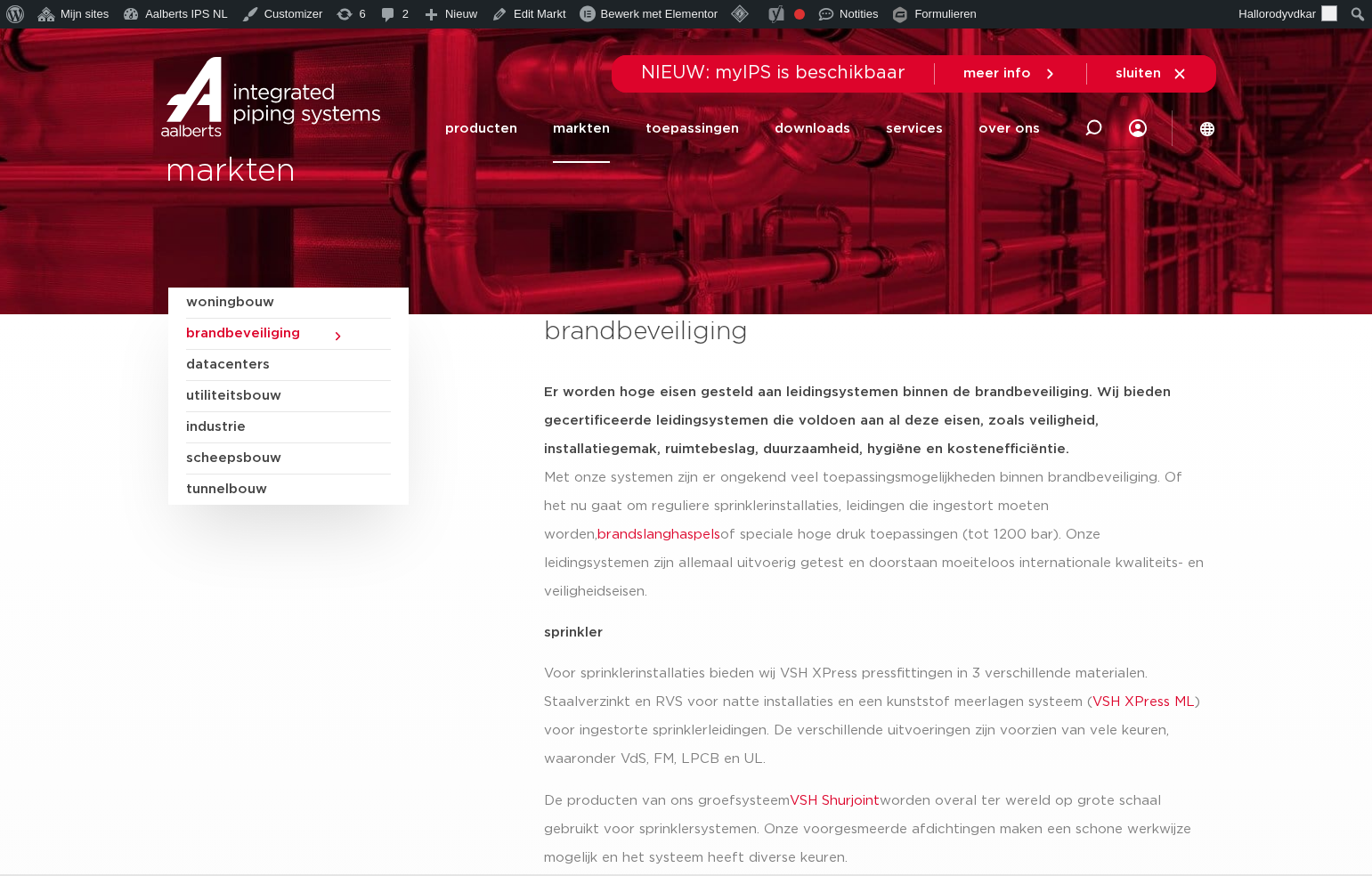 click on "datacenters" at bounding box center [288, 365] 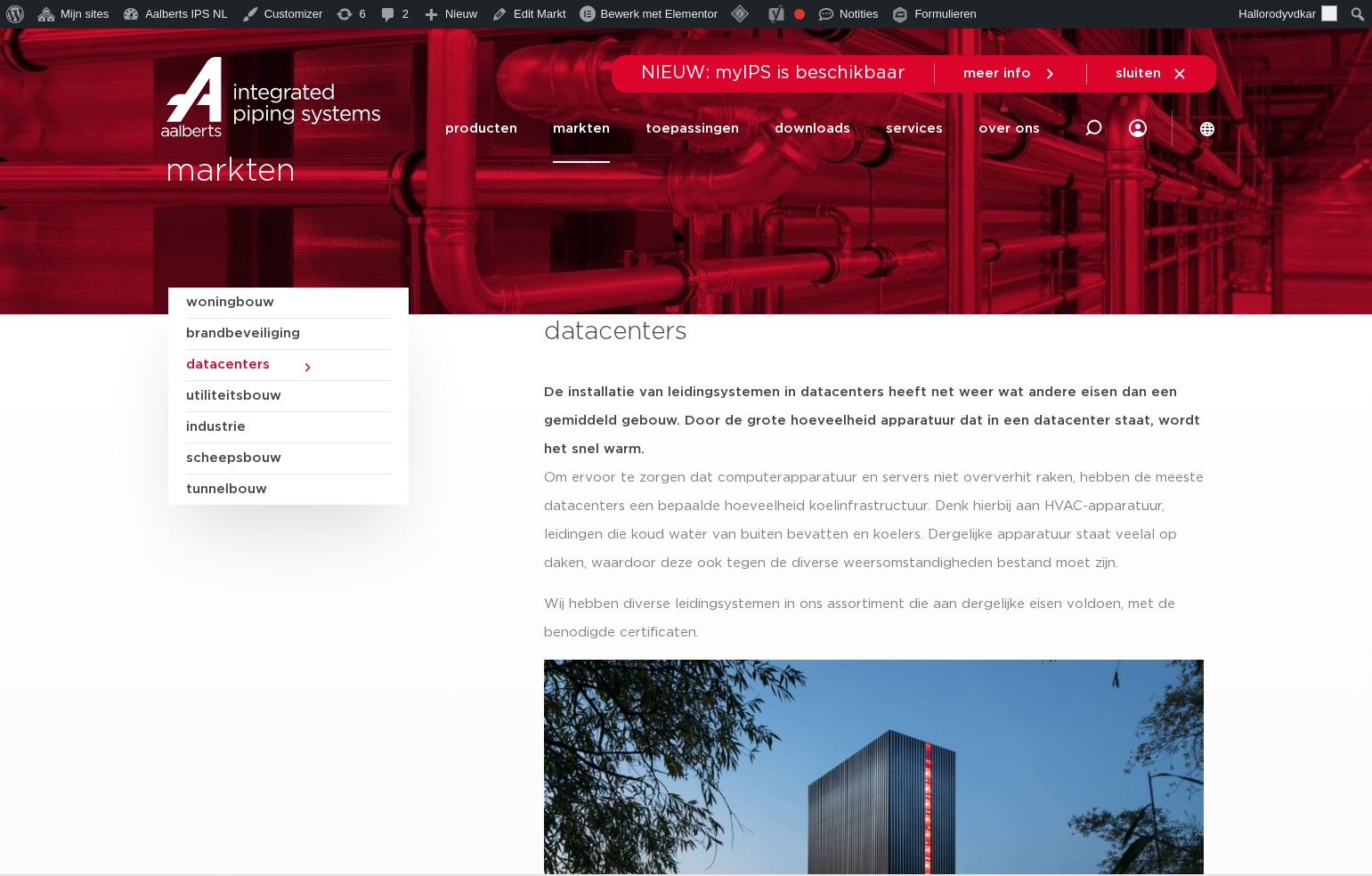 scroll, scrollTop: 0, scrollLeft: 0, axis: both 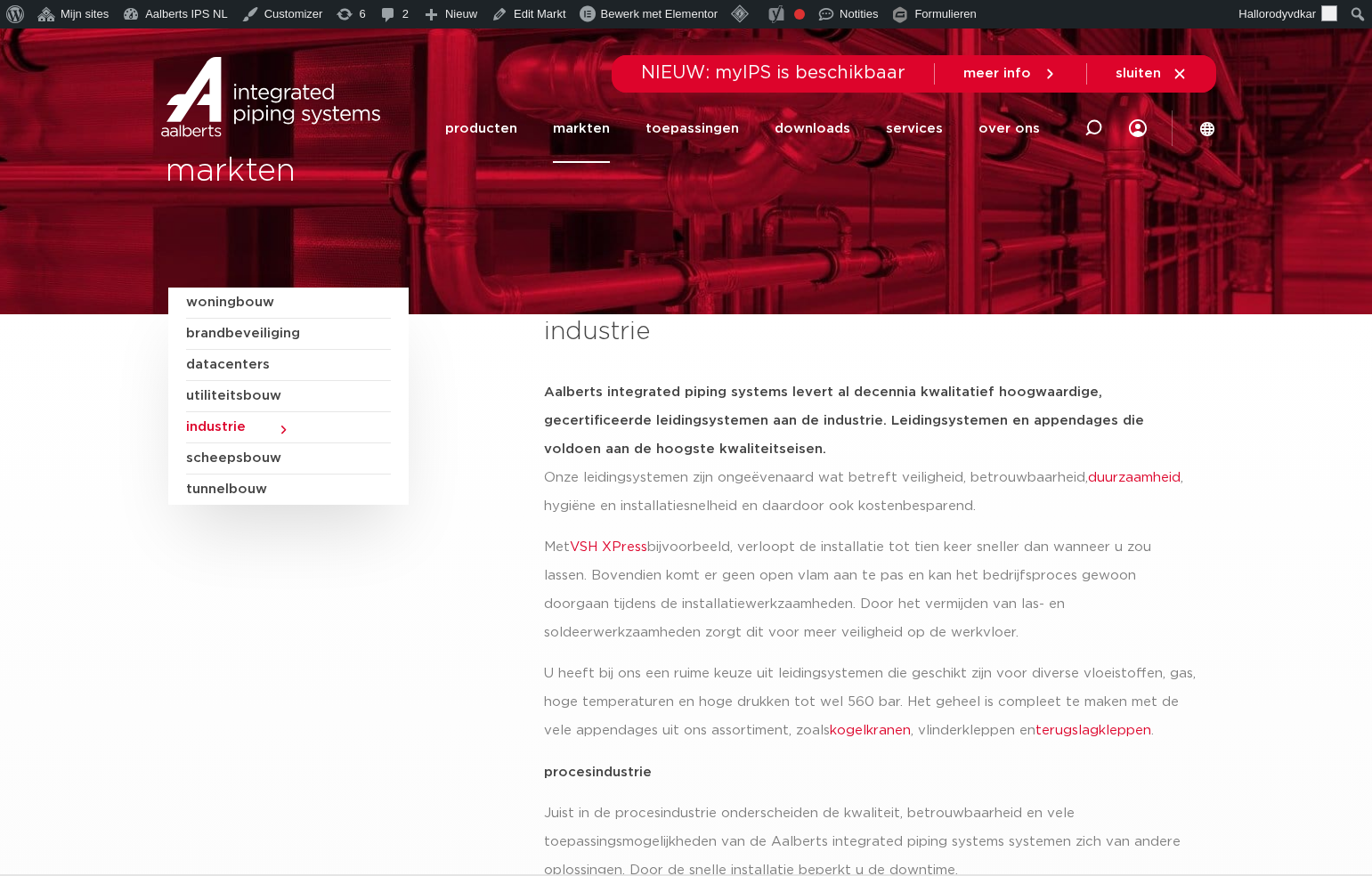 click on "scheepsbouw" at bounding box center (288, 458) 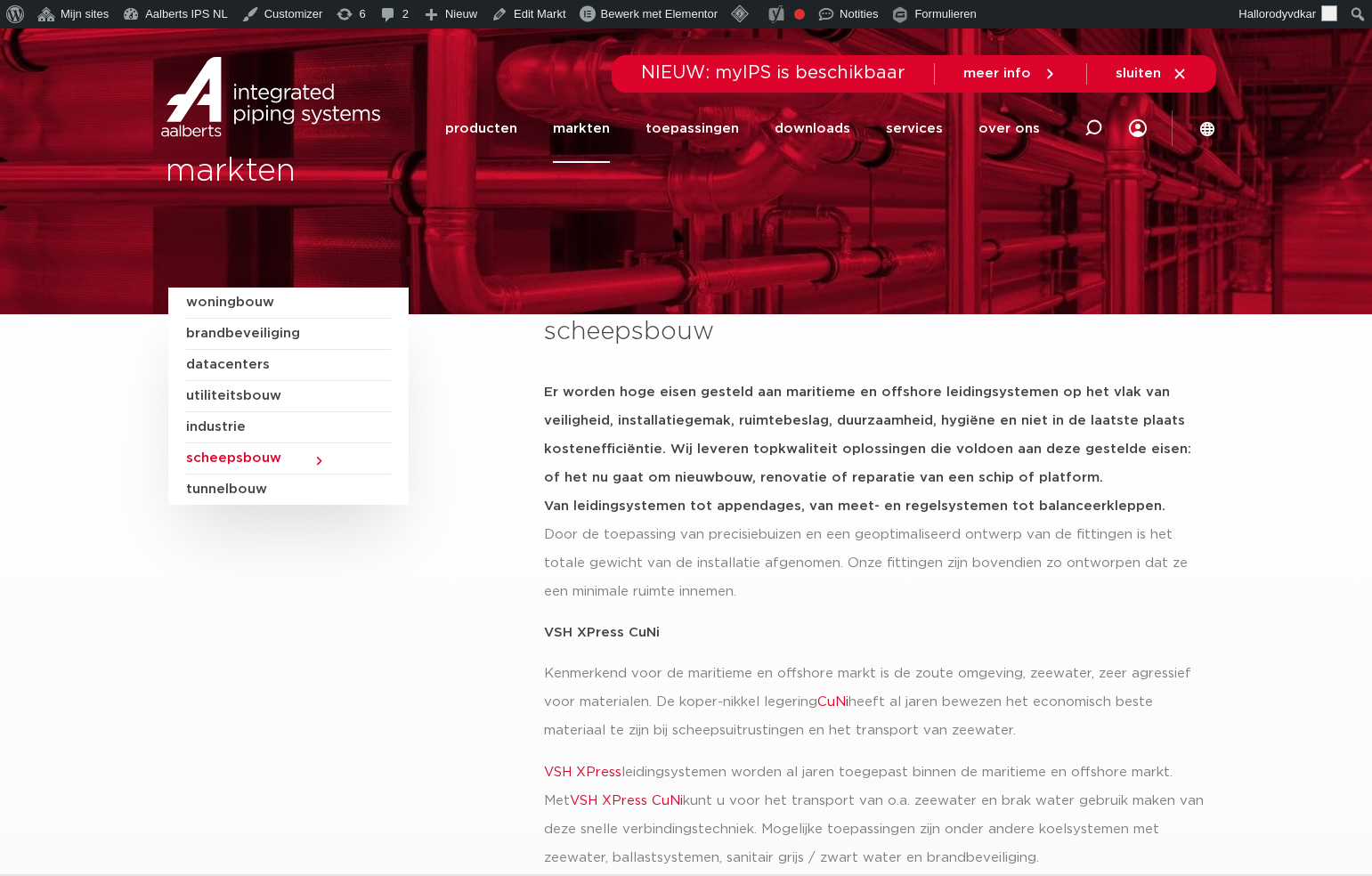 click on "tunnelbouw" at bounding box center (288, 490) 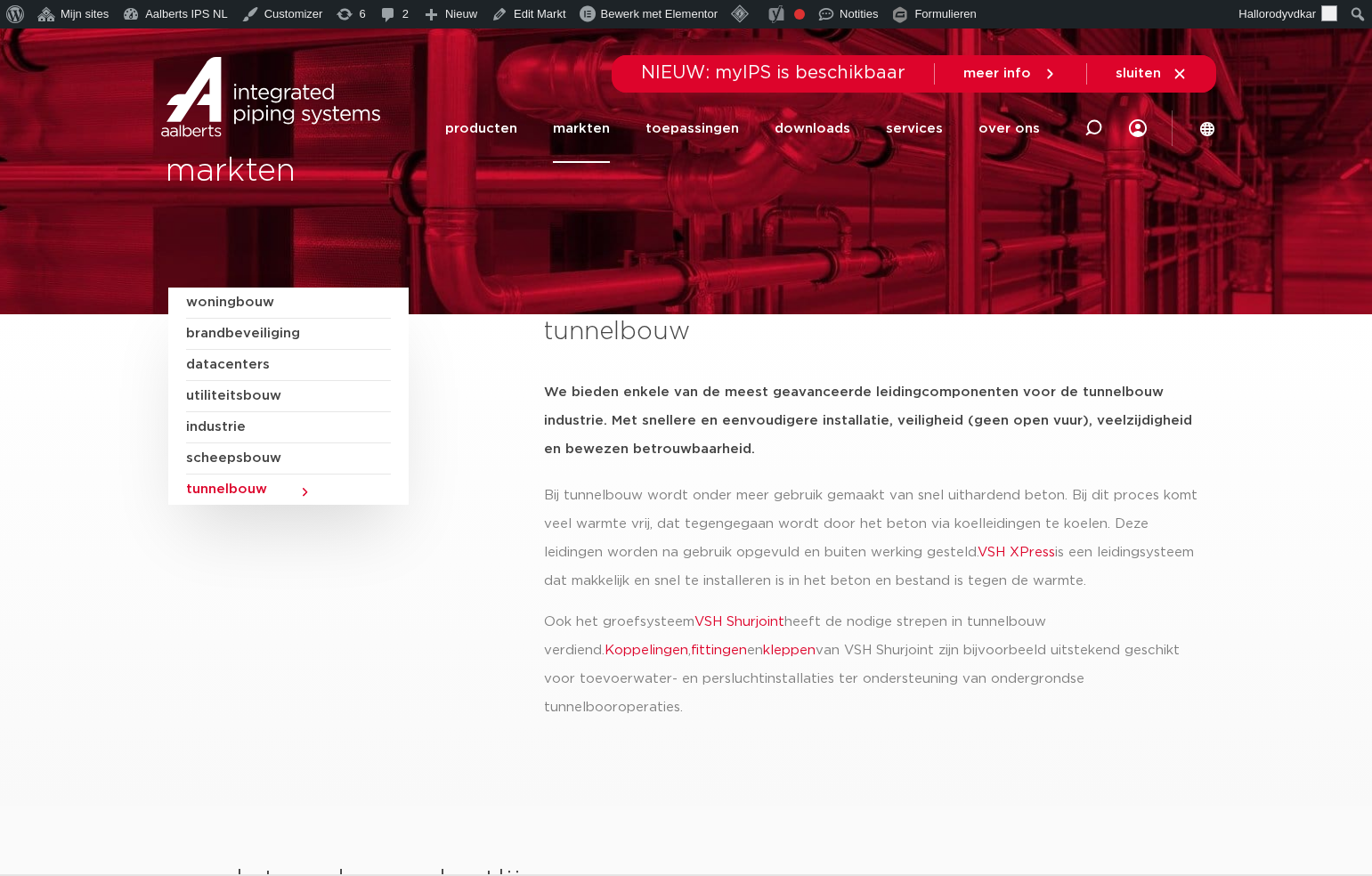 scroll, scrollTop: 0, scrollLeft: 0, axis: both 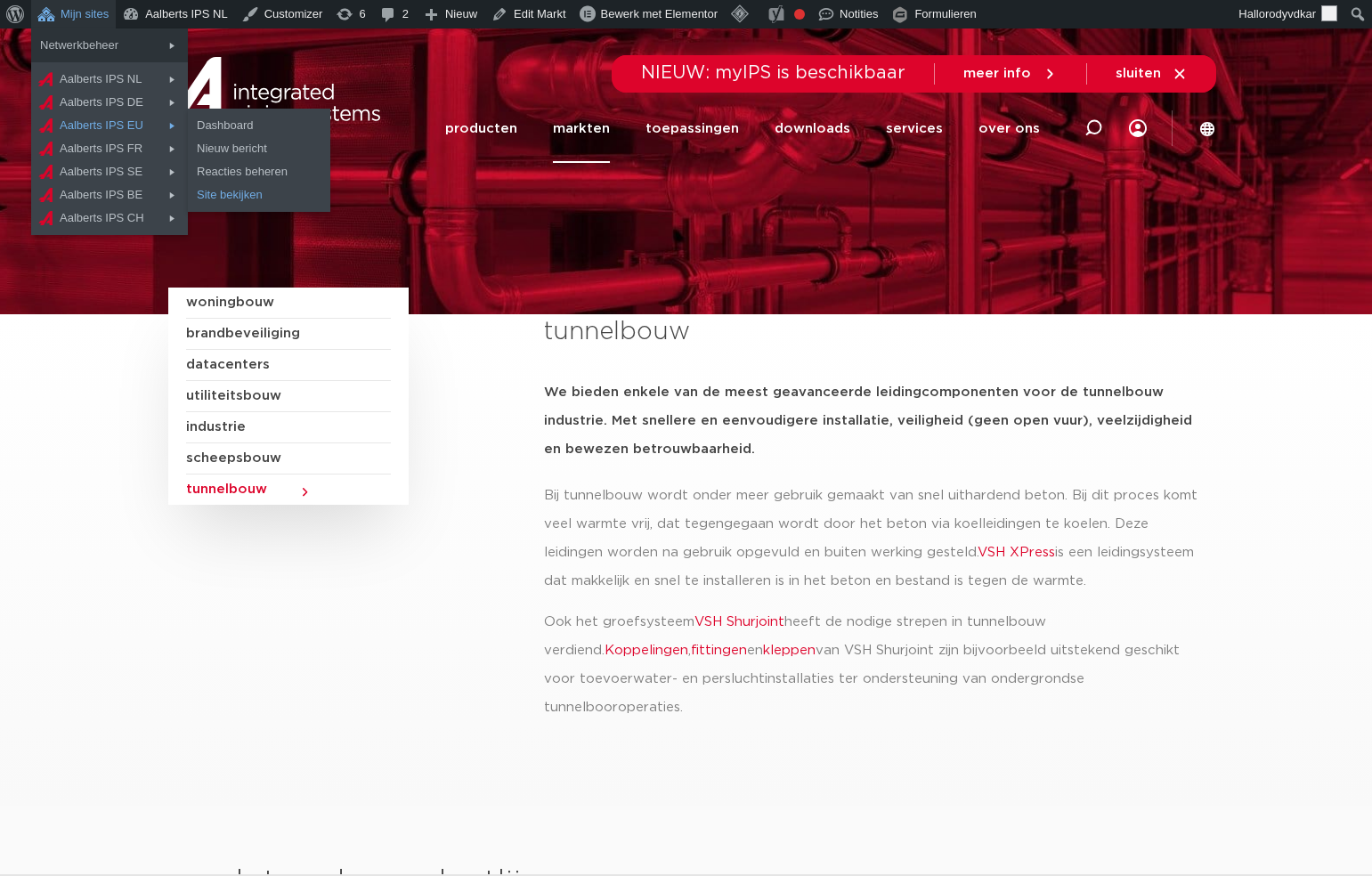 click on "Site bekijken" at bounding box center [259, 195] 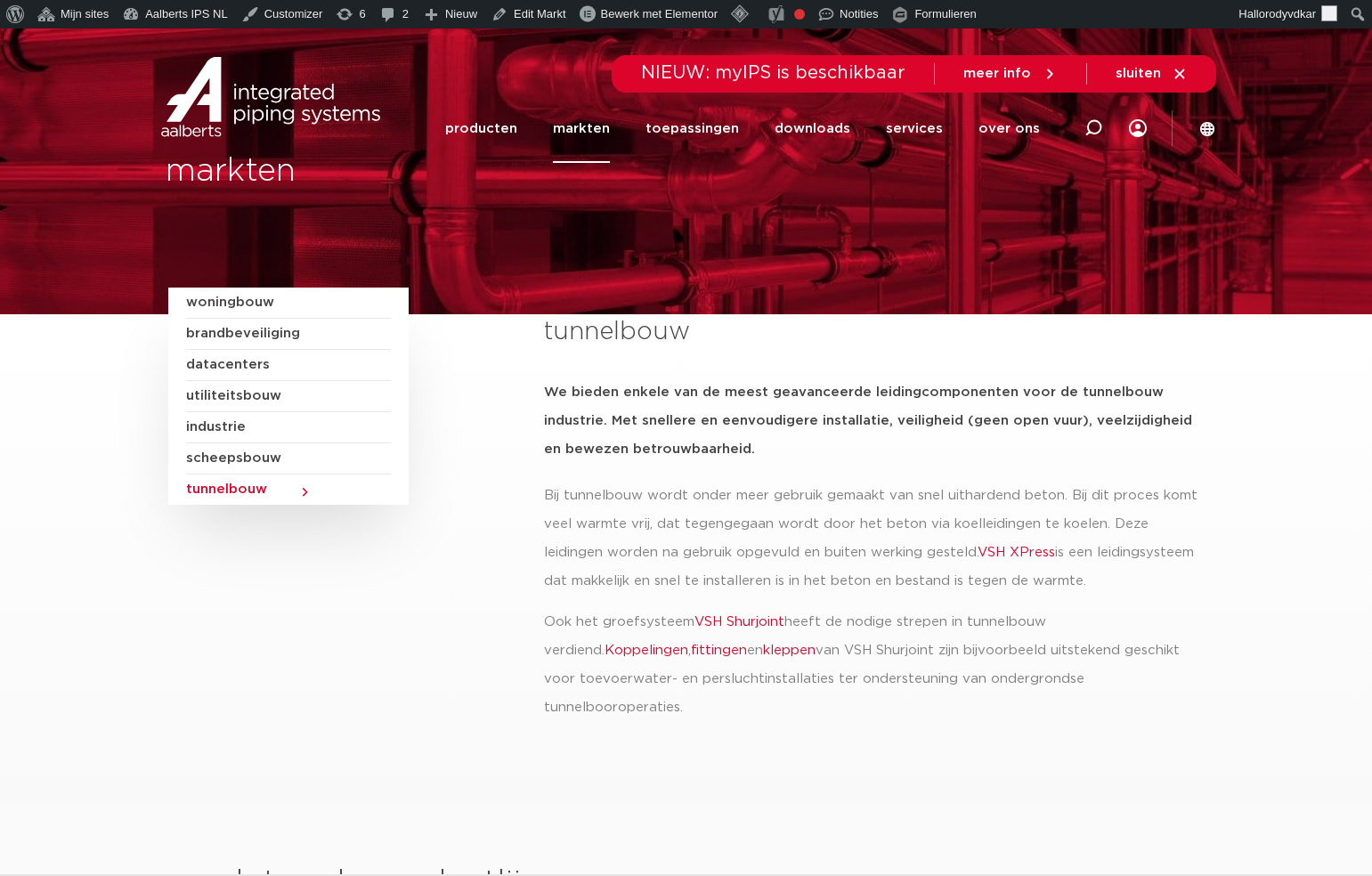 click on "woningbouw
brandbeveiliging
datacenters
utiliteitsbouw" at bounding box center (345, 511) 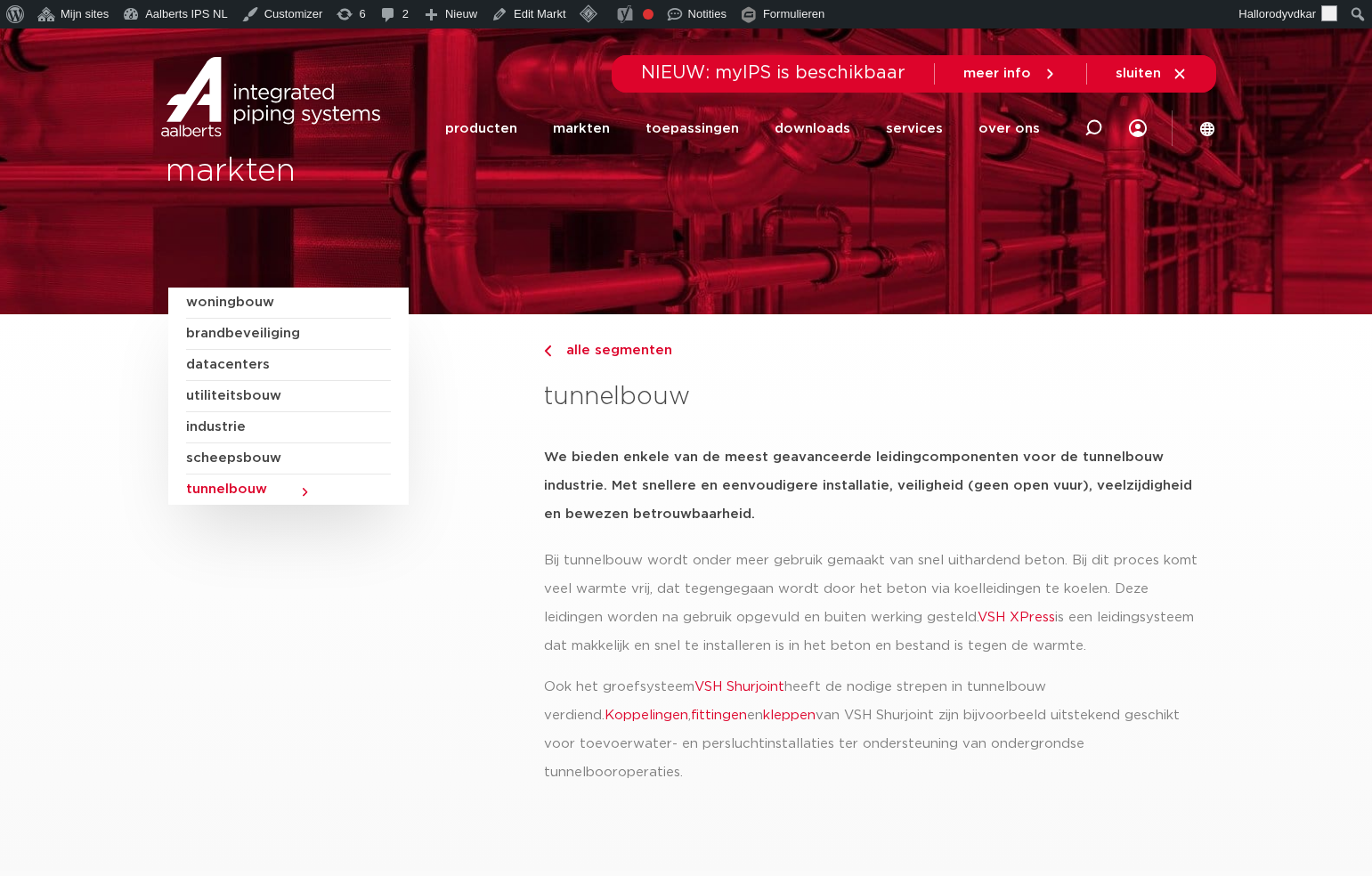 scroll, scrollTop: 0, scrollLeft: 0, axis: both 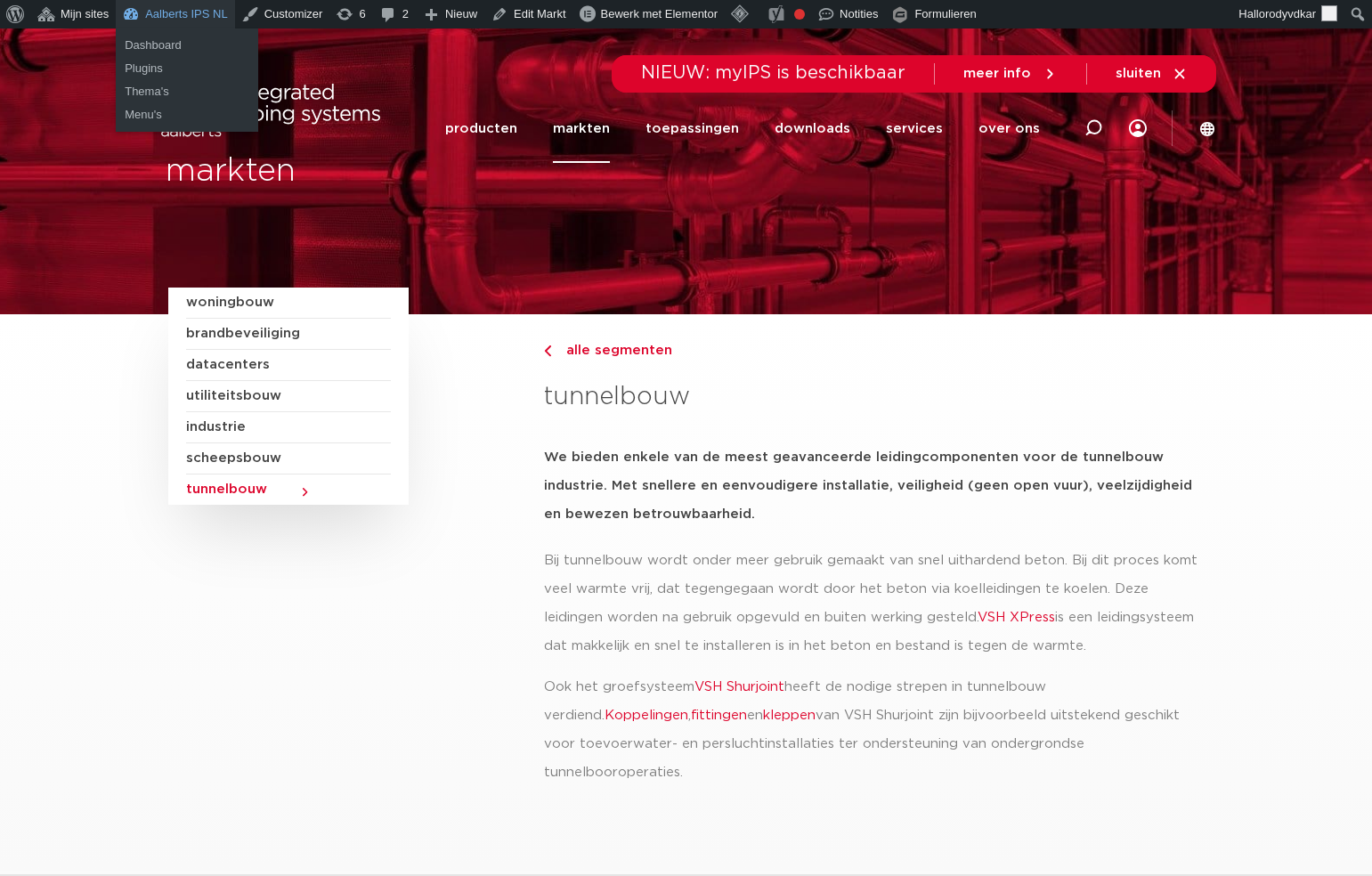 click on "Aalberts IPS NL" at bounding box center [175, 14] 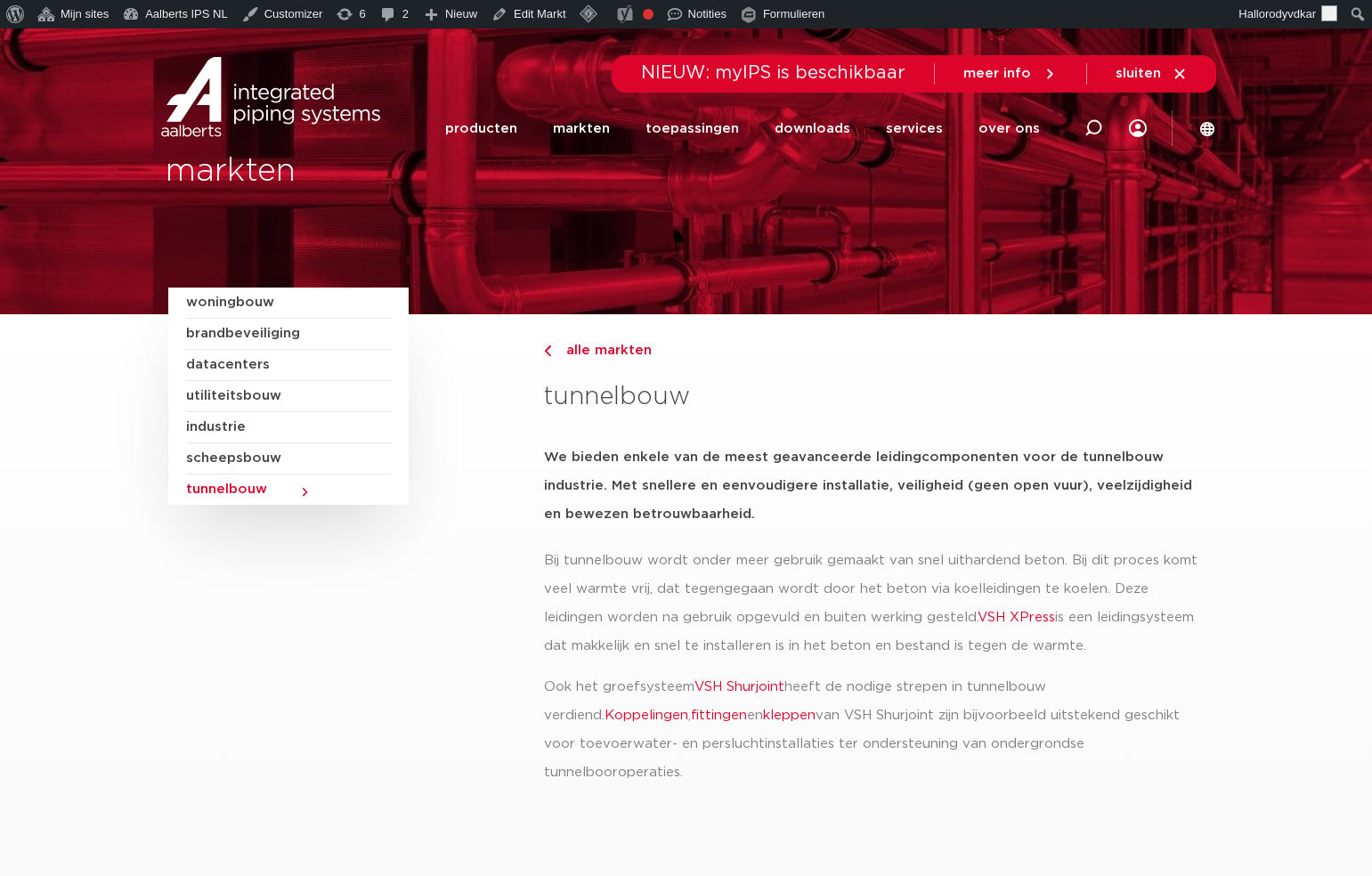scroll, scrollTop: 0, scrollLeft: 0, axis: both 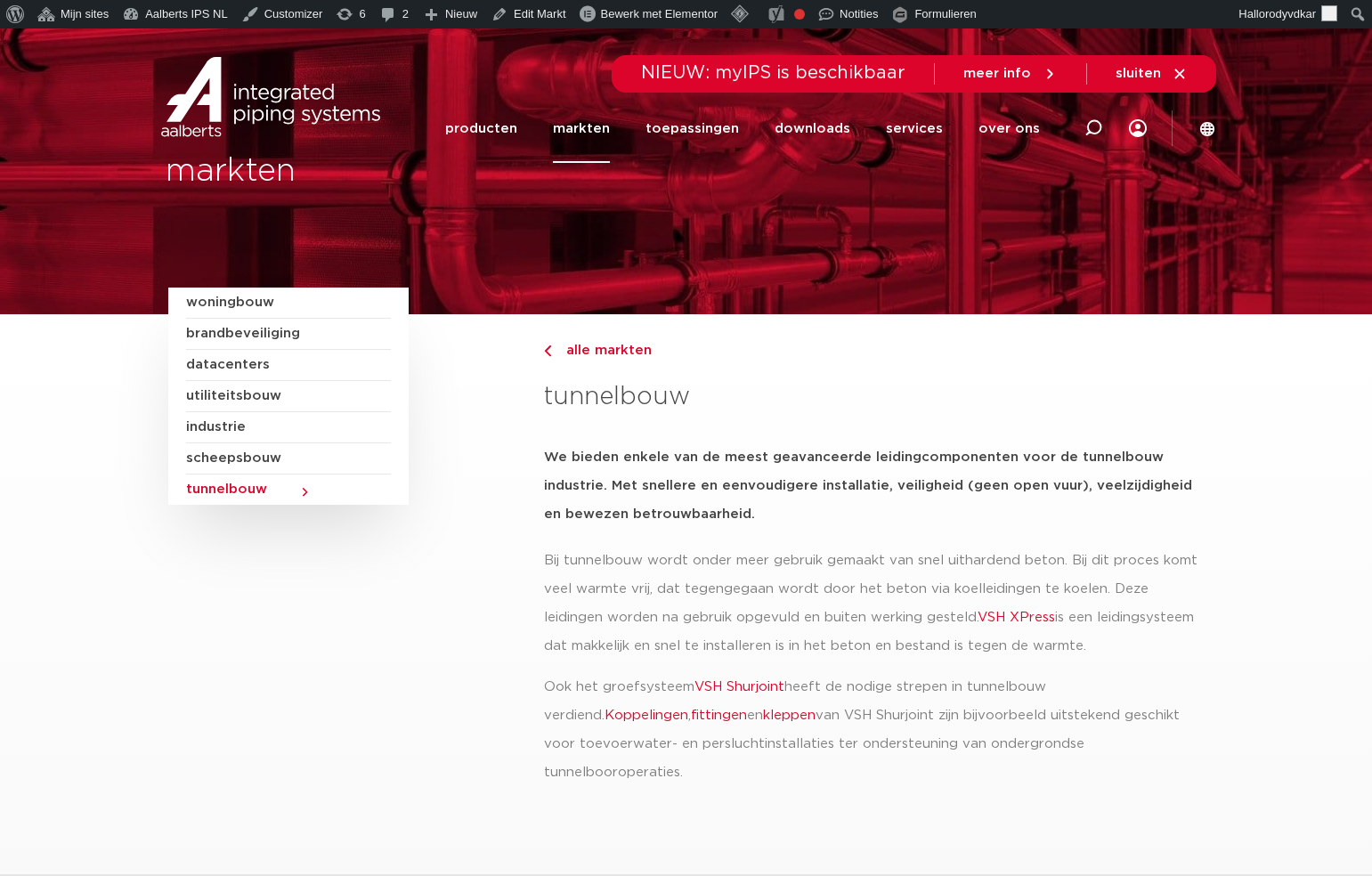 click on "alle markten" at bounding box center (604, 350) 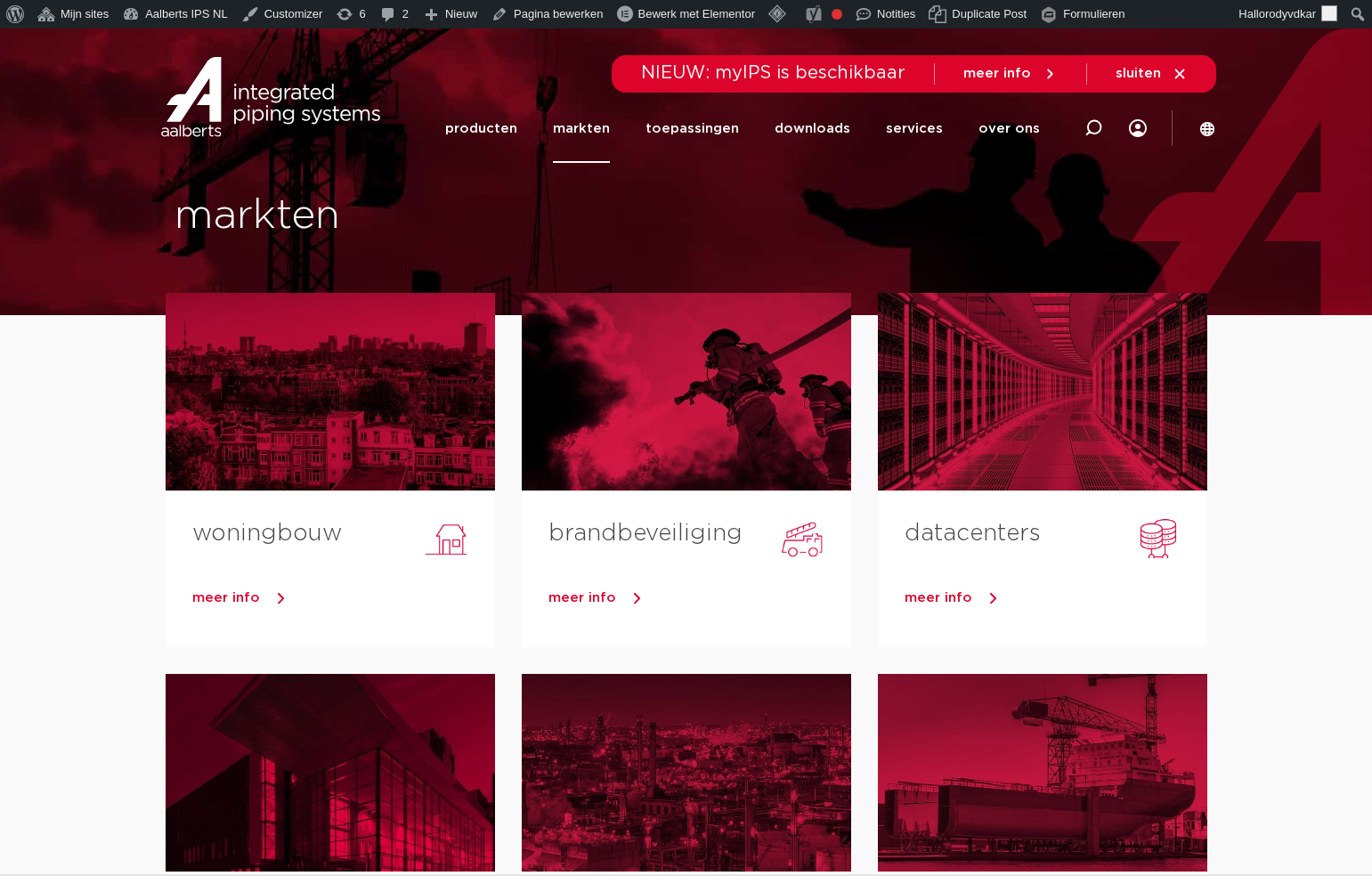 scroll, scrollTop: 0, scrollLeft: 0, axis: both 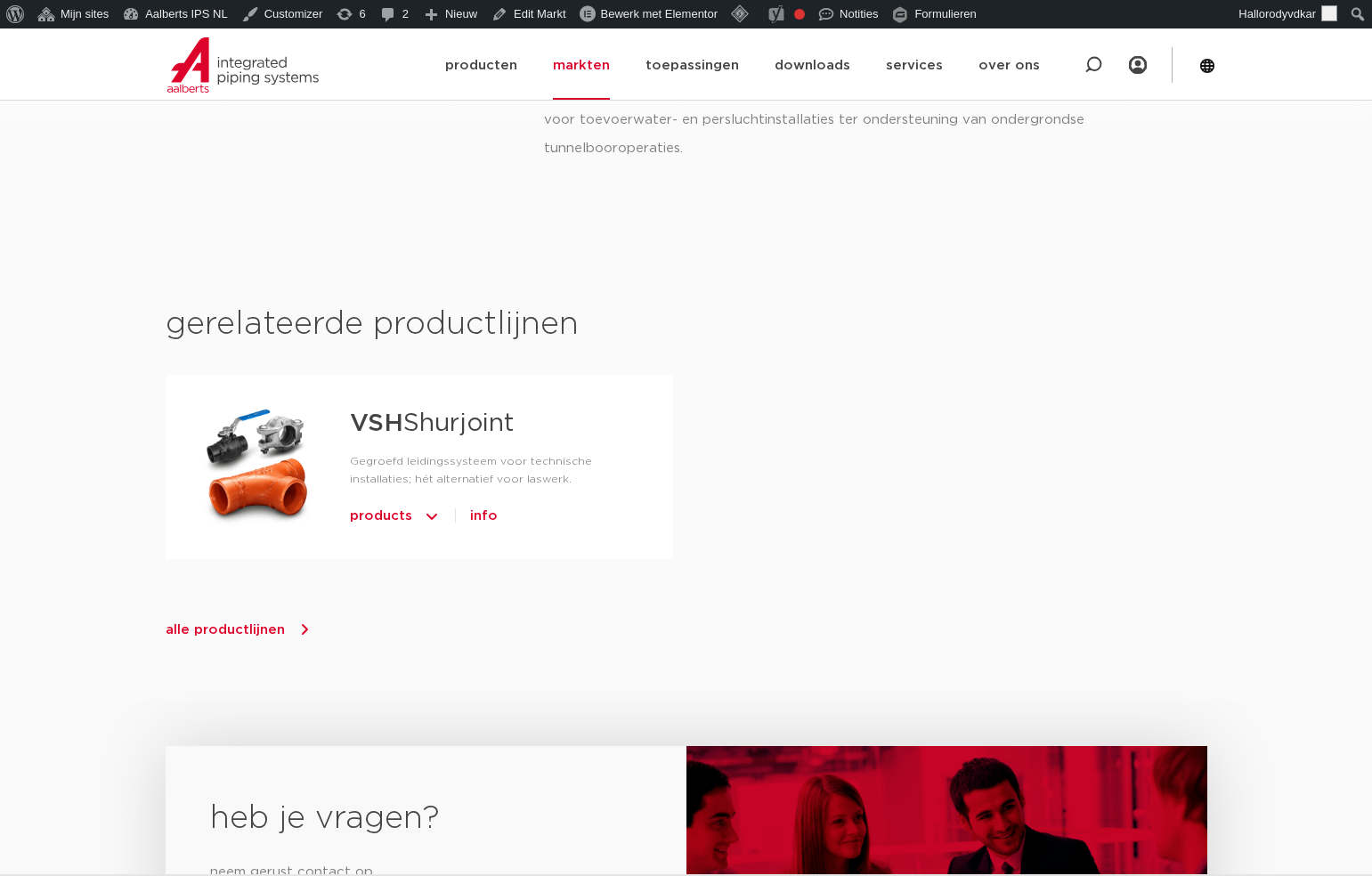 click on "VSH  Shurjoint Gegroefd leidingssysteem voor technische installaties; hét alternatief voor laswerk. products     info
VSH Shurjoint afsluiters
VSH Shurjoint fittingen
VSH Shurjoint koppelingen" at bounding box center (686, 481) 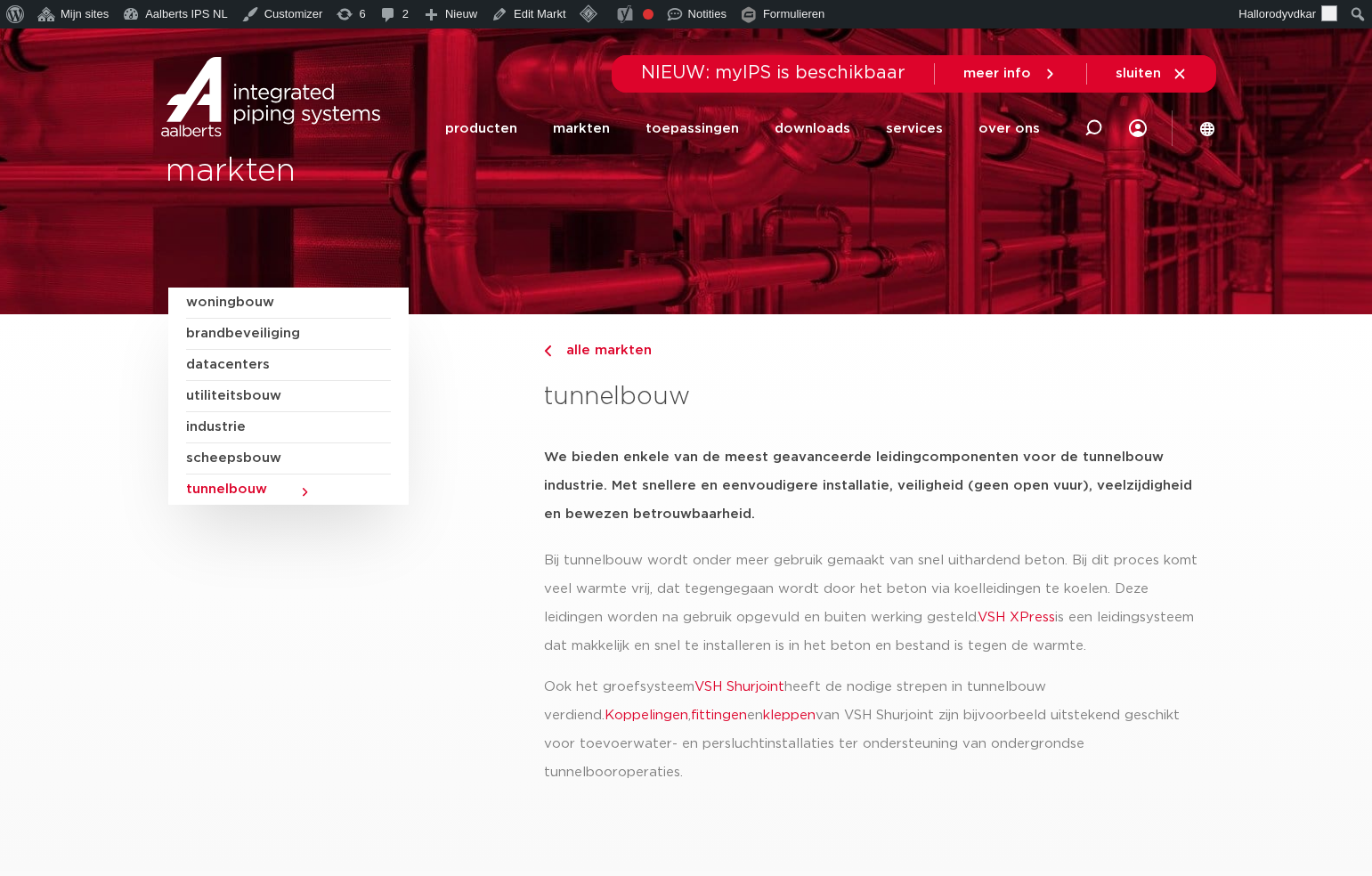 scroll, scrollTop: 624, scrollLeft: 0, axis: vertical 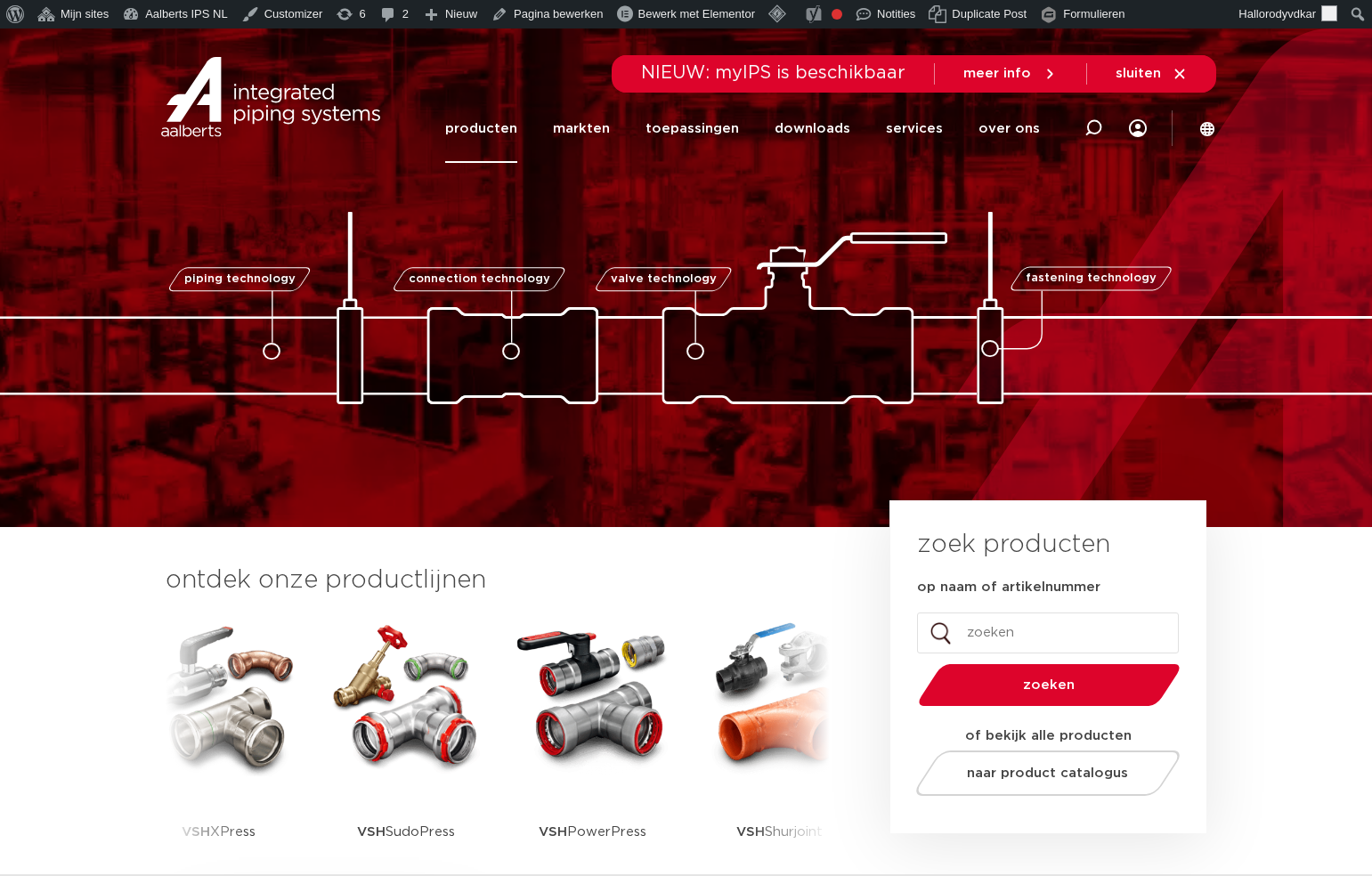 click on "producten" 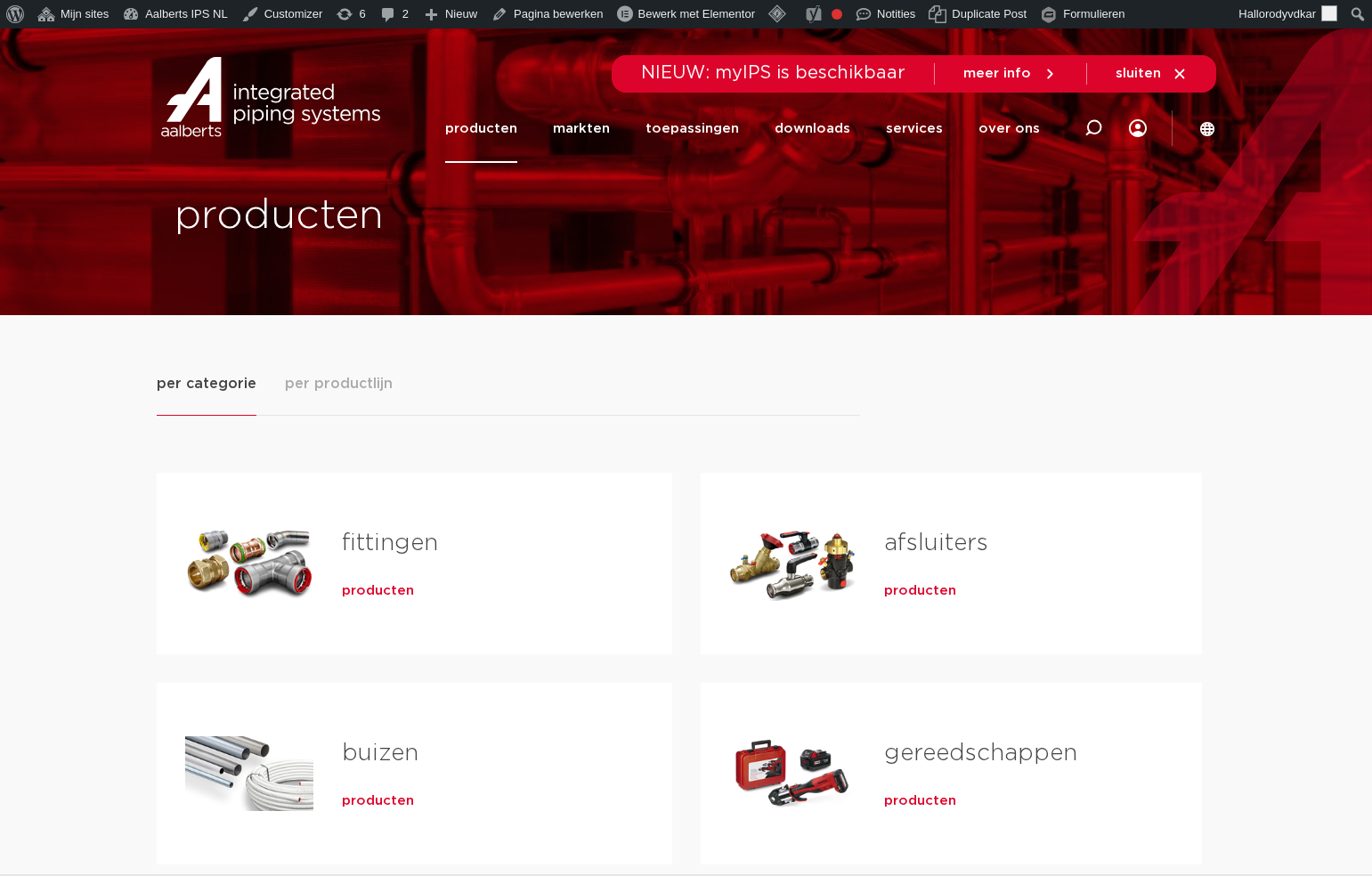 scroll, scrollTop: 0, scrollLeft: 0, axis: both 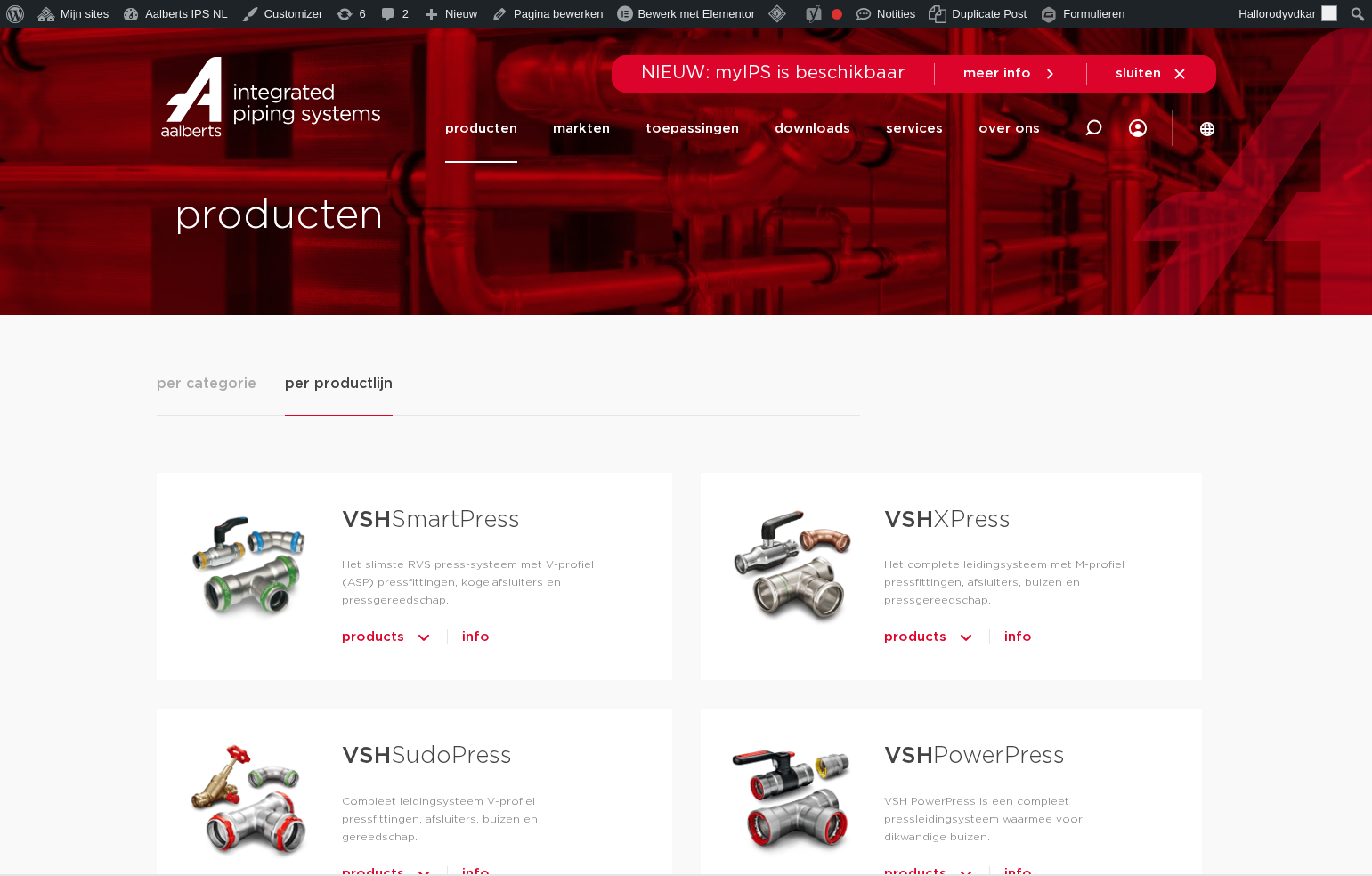 click on "info" at bounding box center [475, 637] 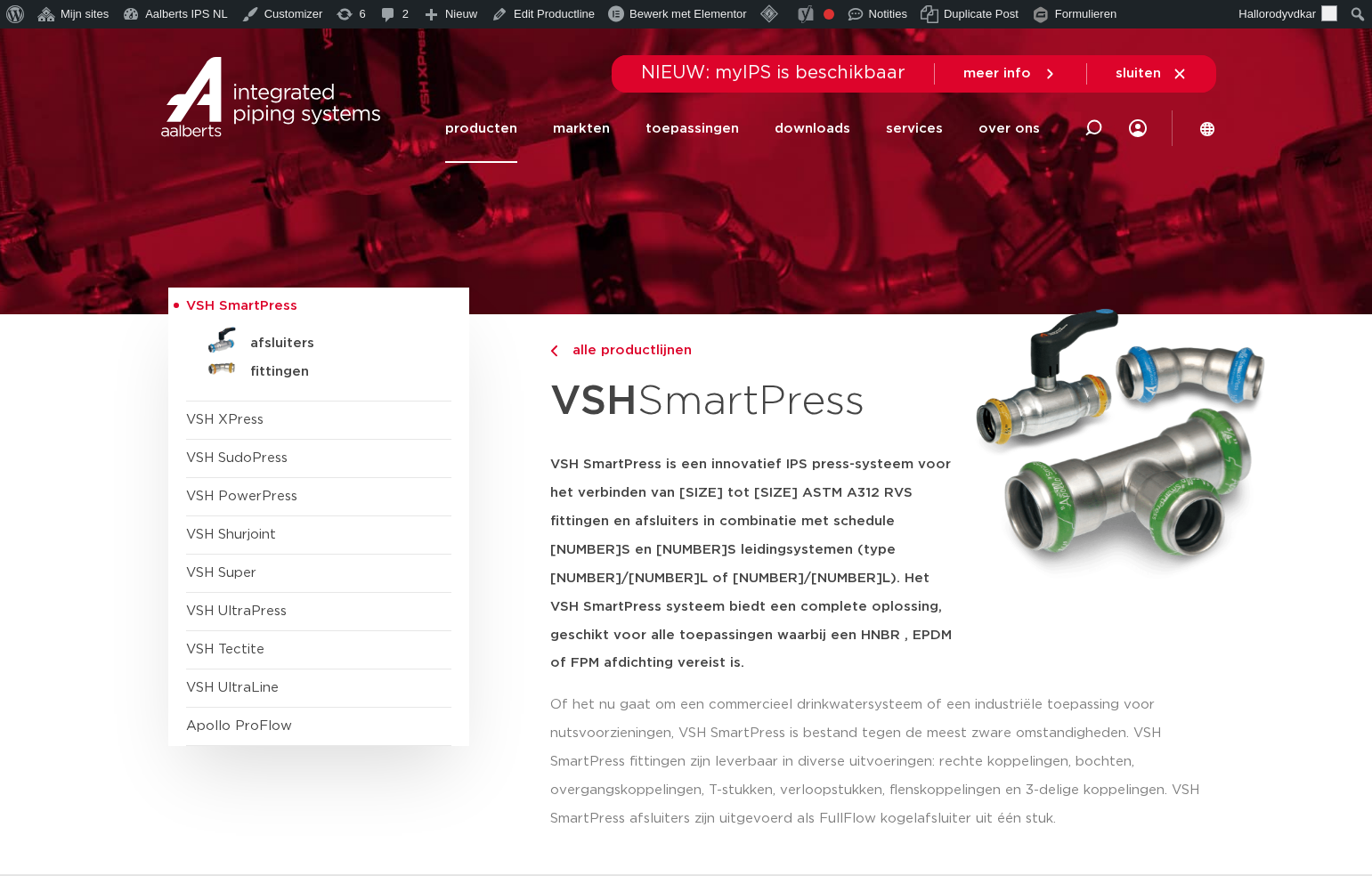 scroll, scrollTop: 0, scrollLeft: 0, axis: both 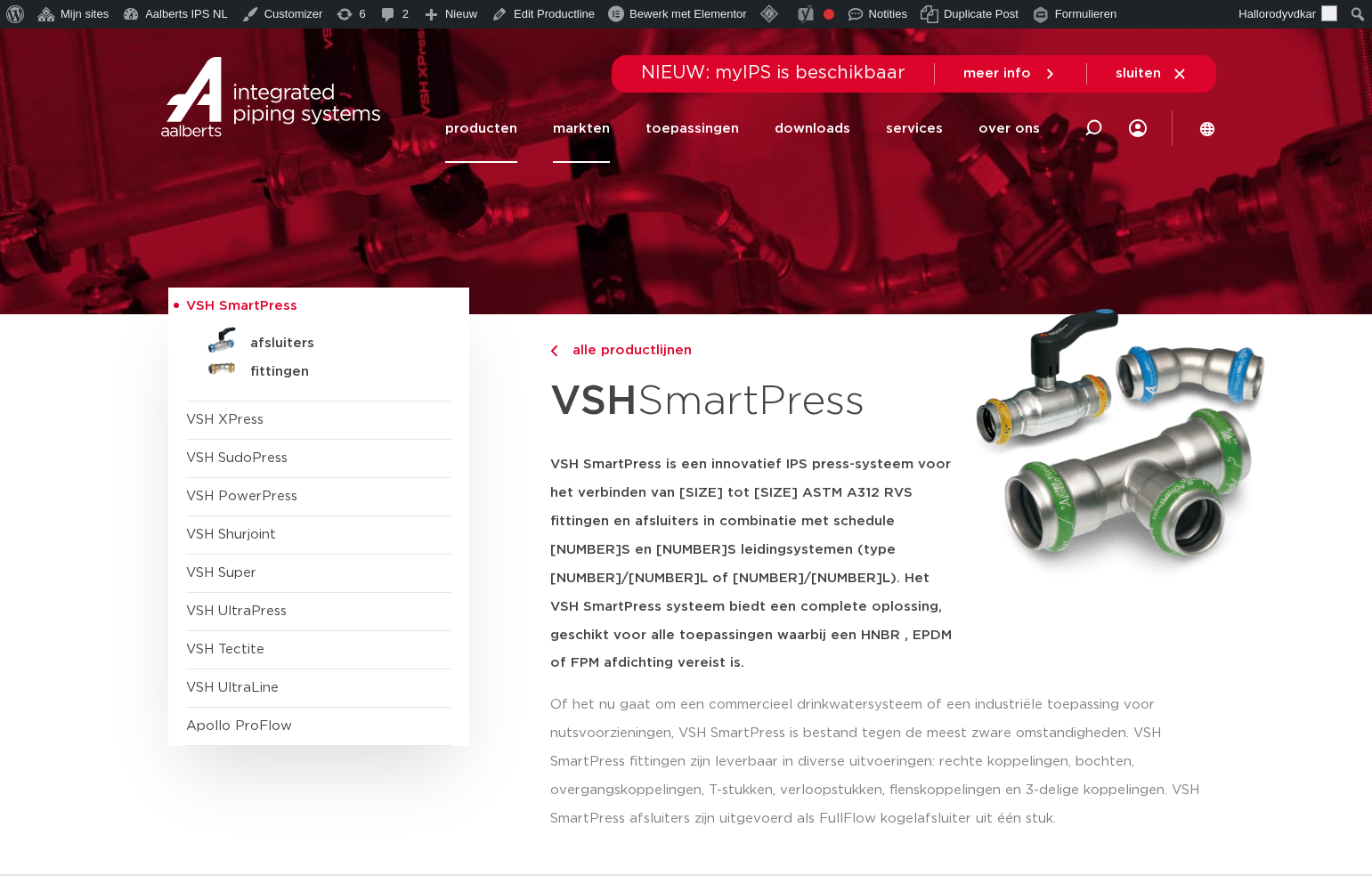 click on "markten" 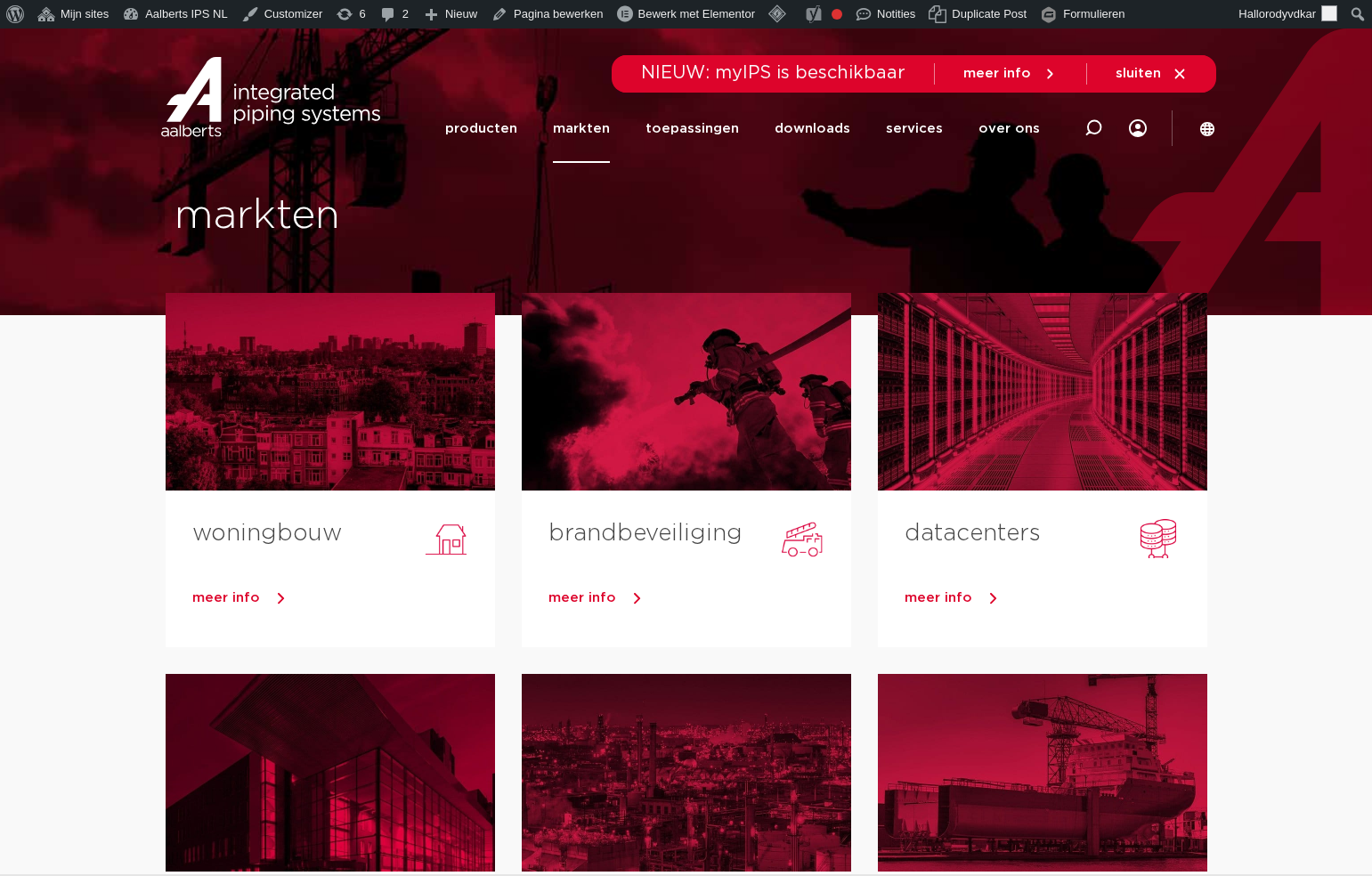 scroll, scrollTop: 0, scrollLeft: 0, axis: both 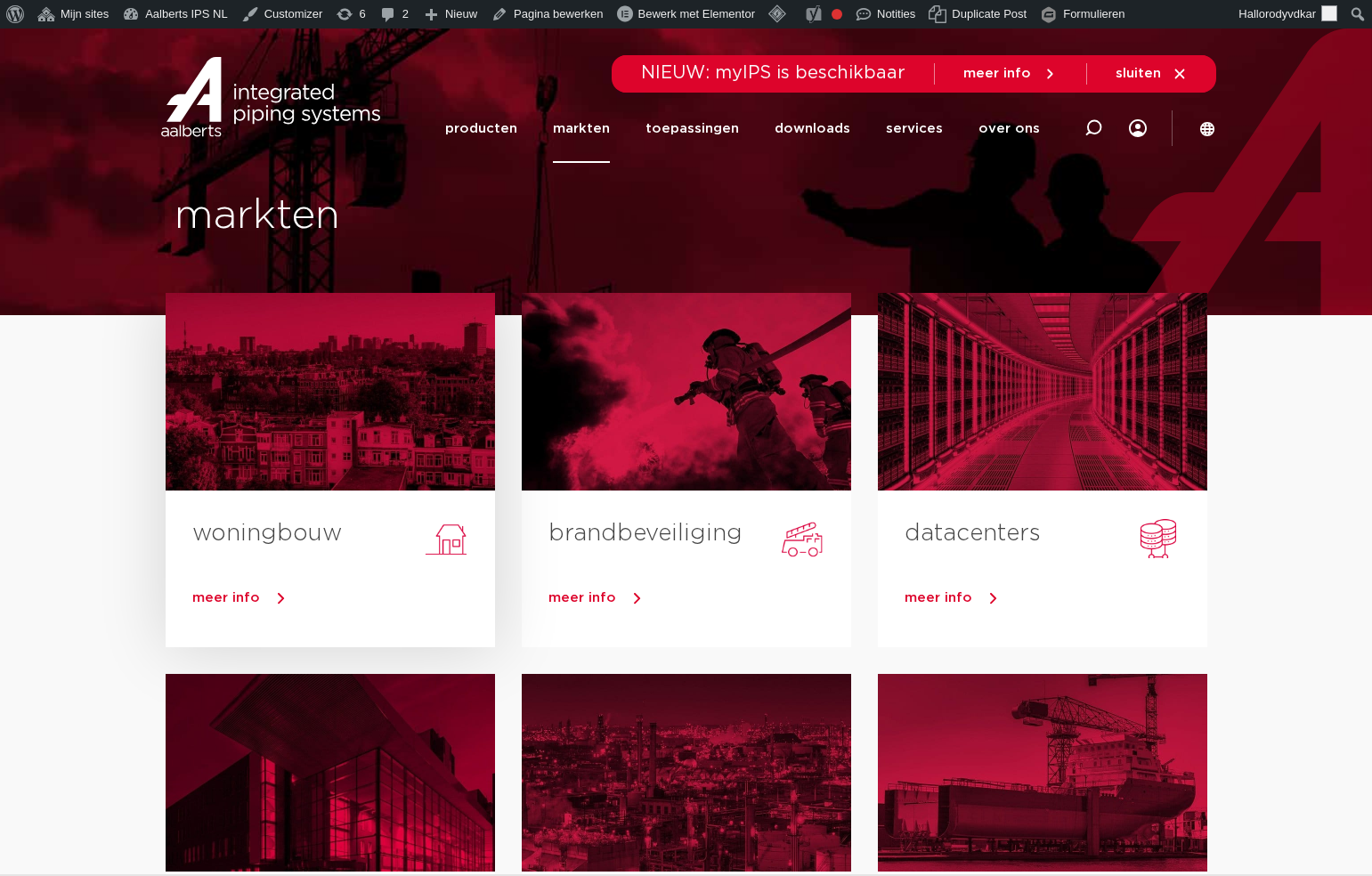 click on "meer info" at bounding box center [344, 598] 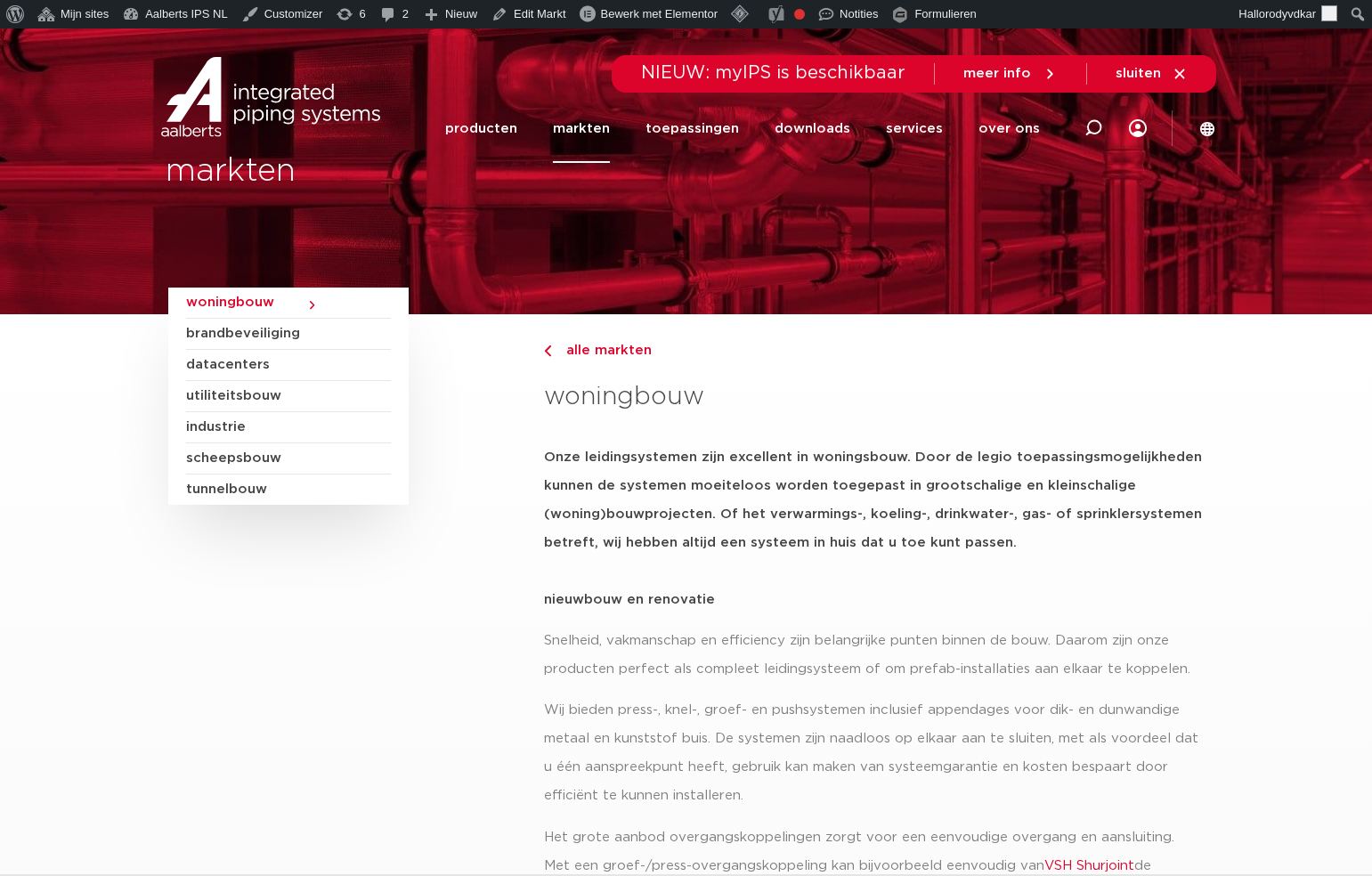 scroll, scrollTop: 0, scrollLeft: 0, axis: both 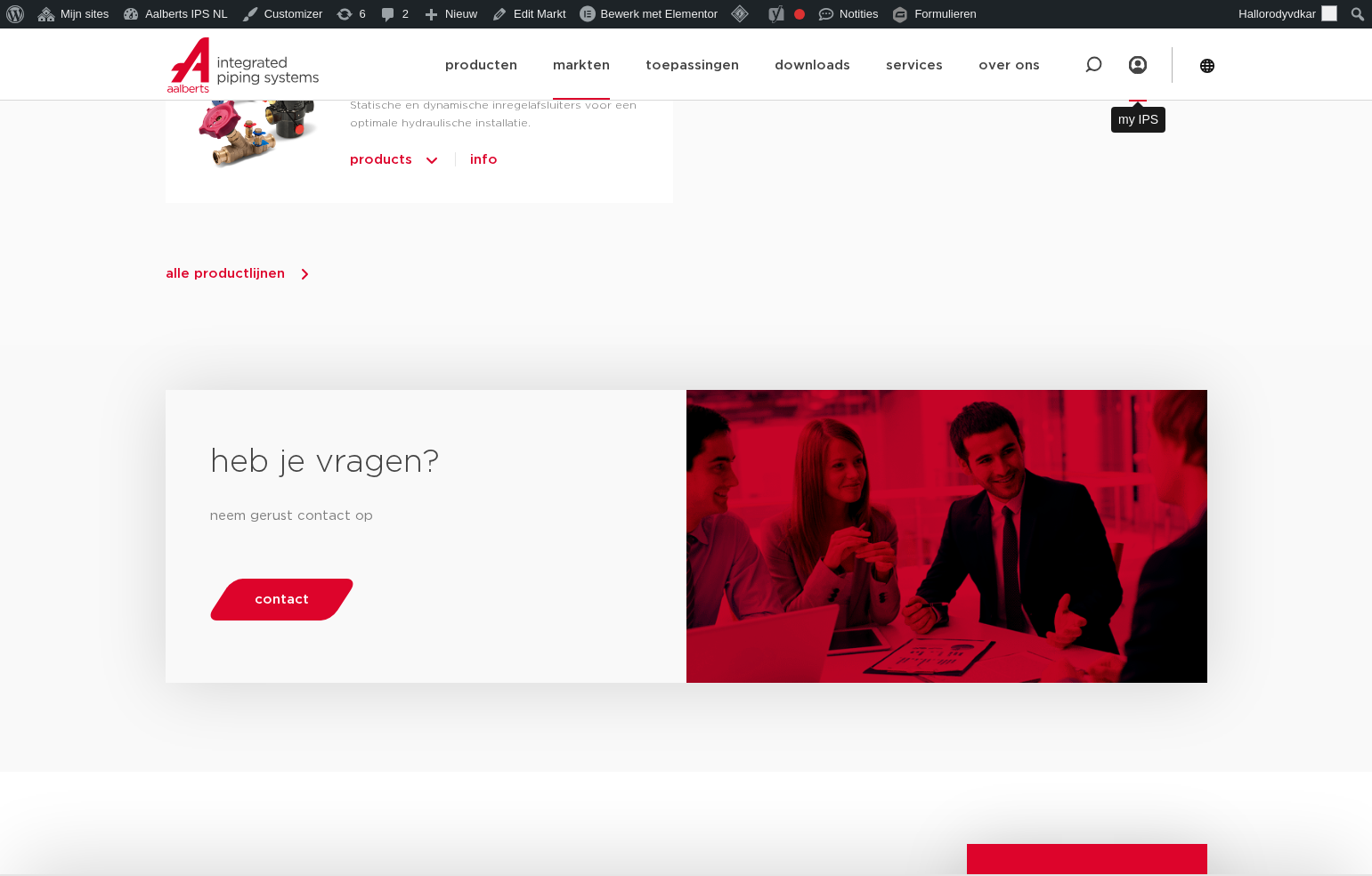 click 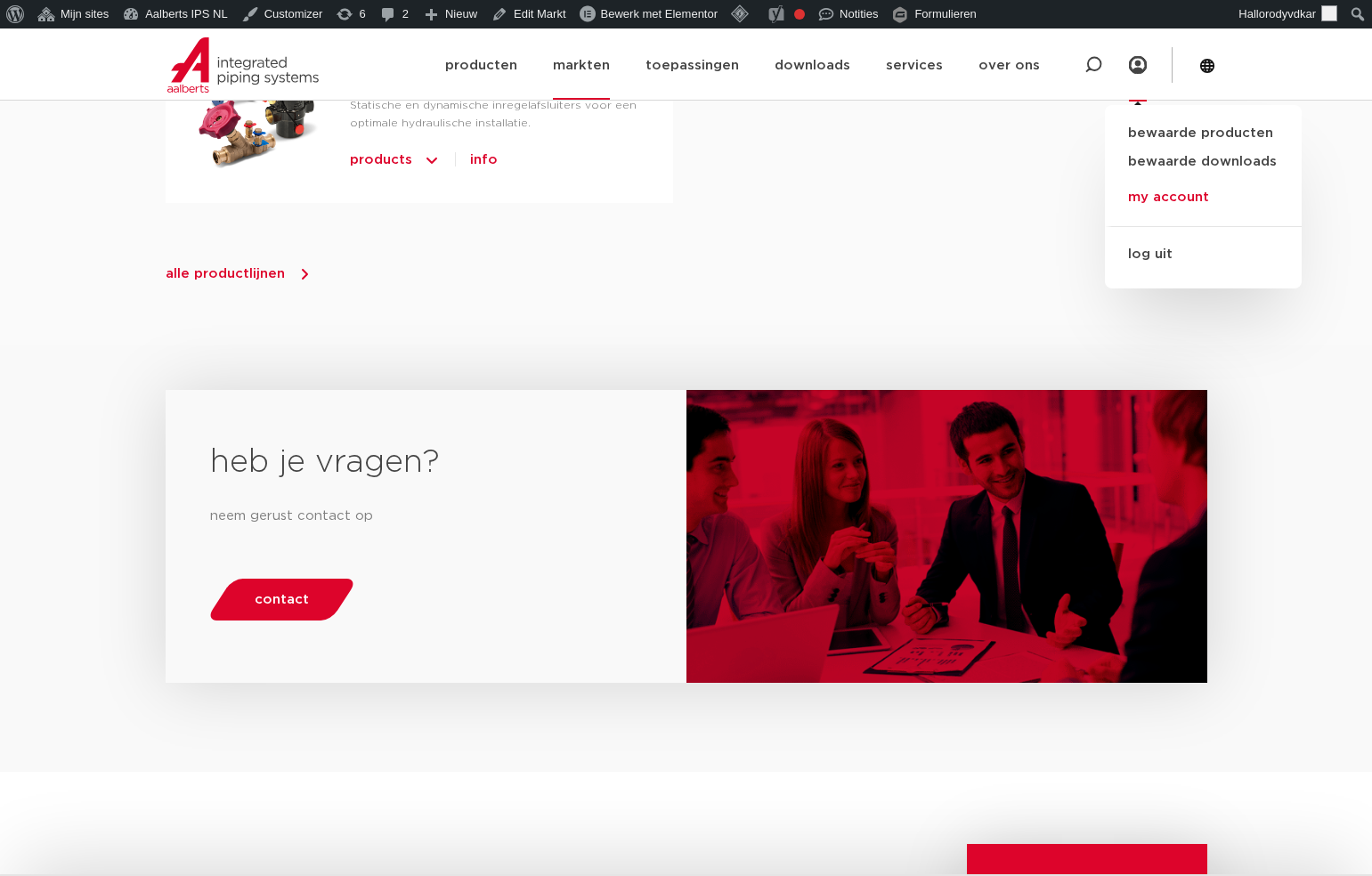 click on "my account" 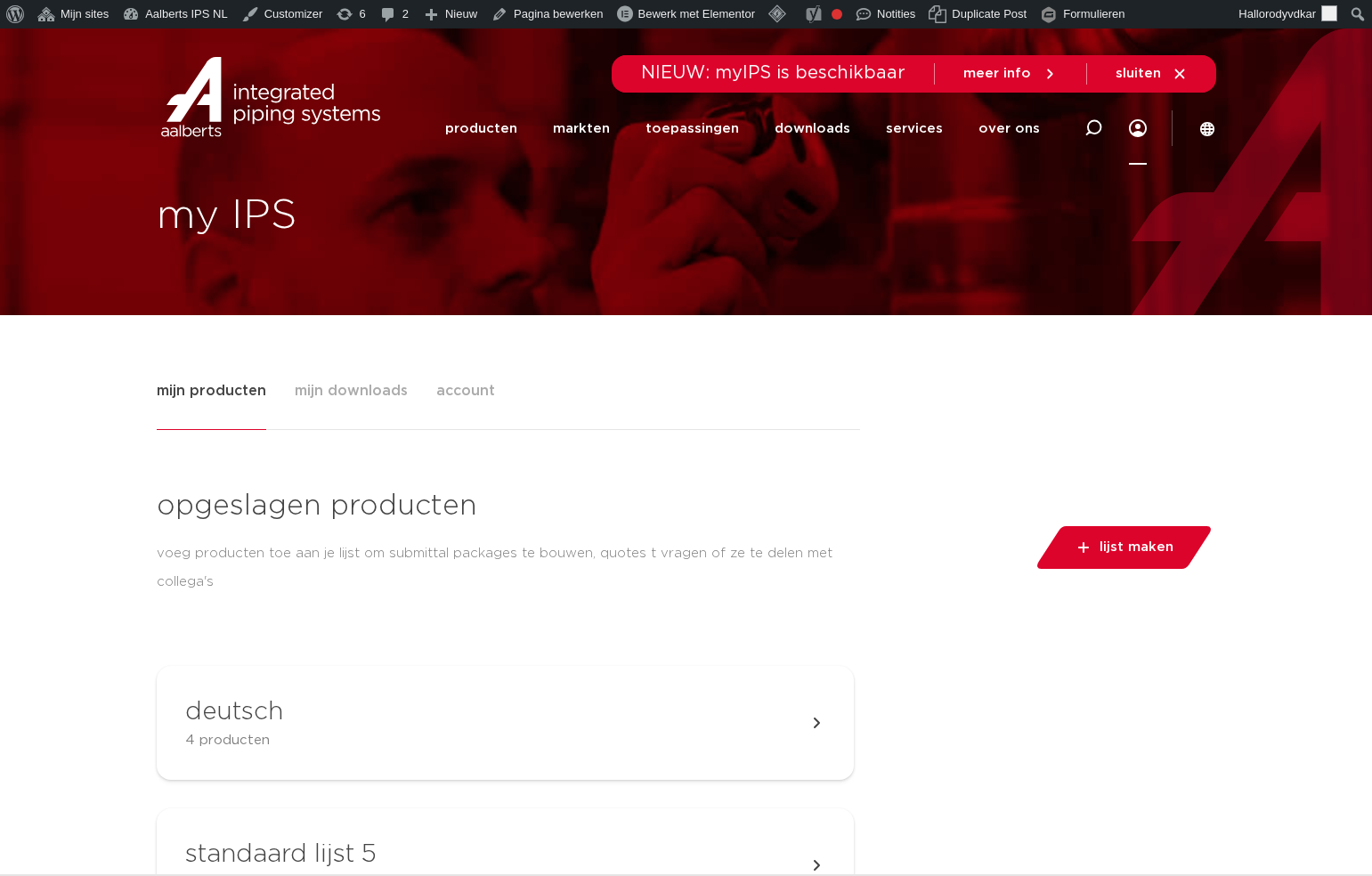 scroll, scrollTop: 0, scrollLeft: 0, axis: both 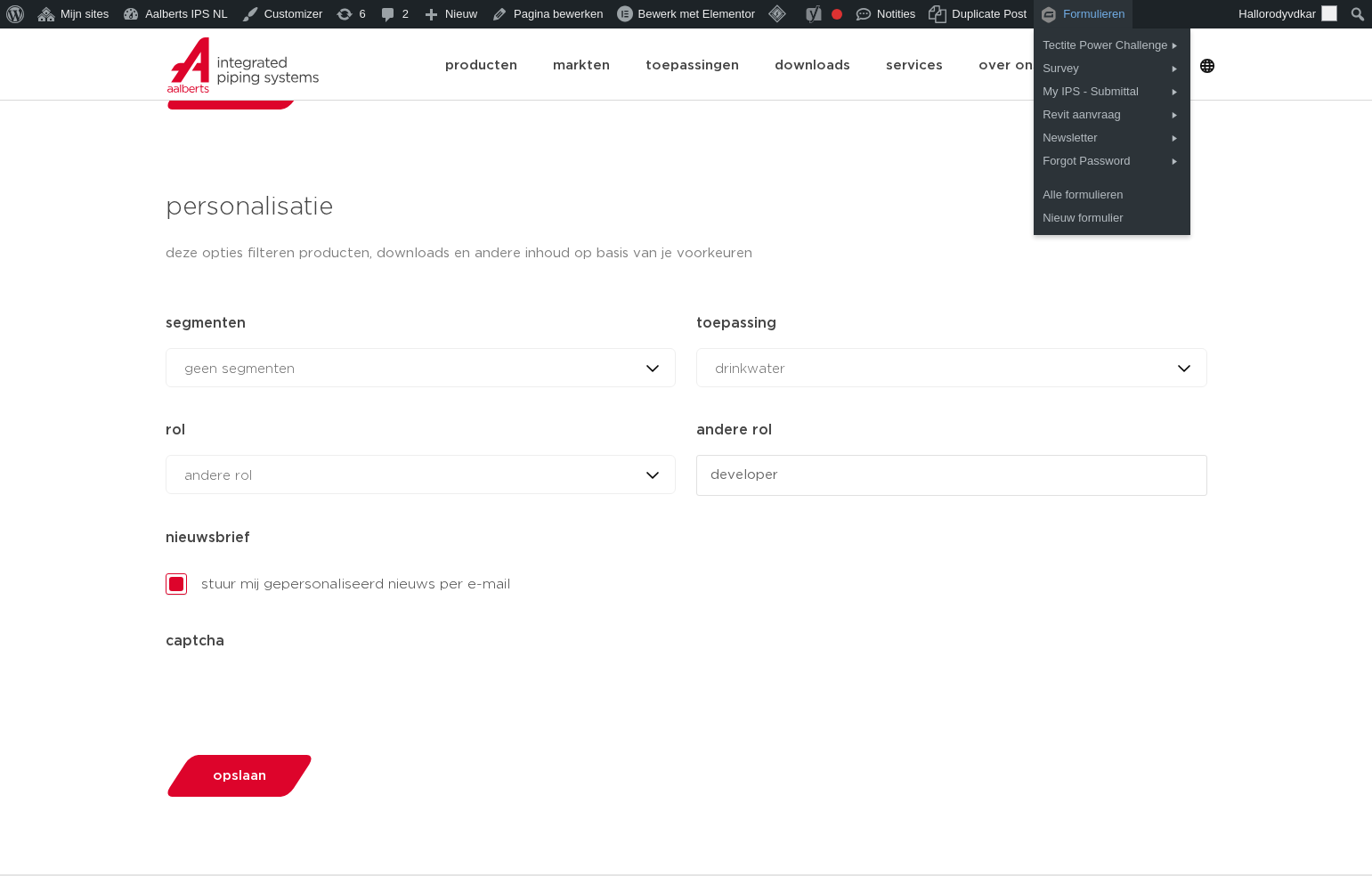 click on "Formulieren" at bounding box center (1093, 14) 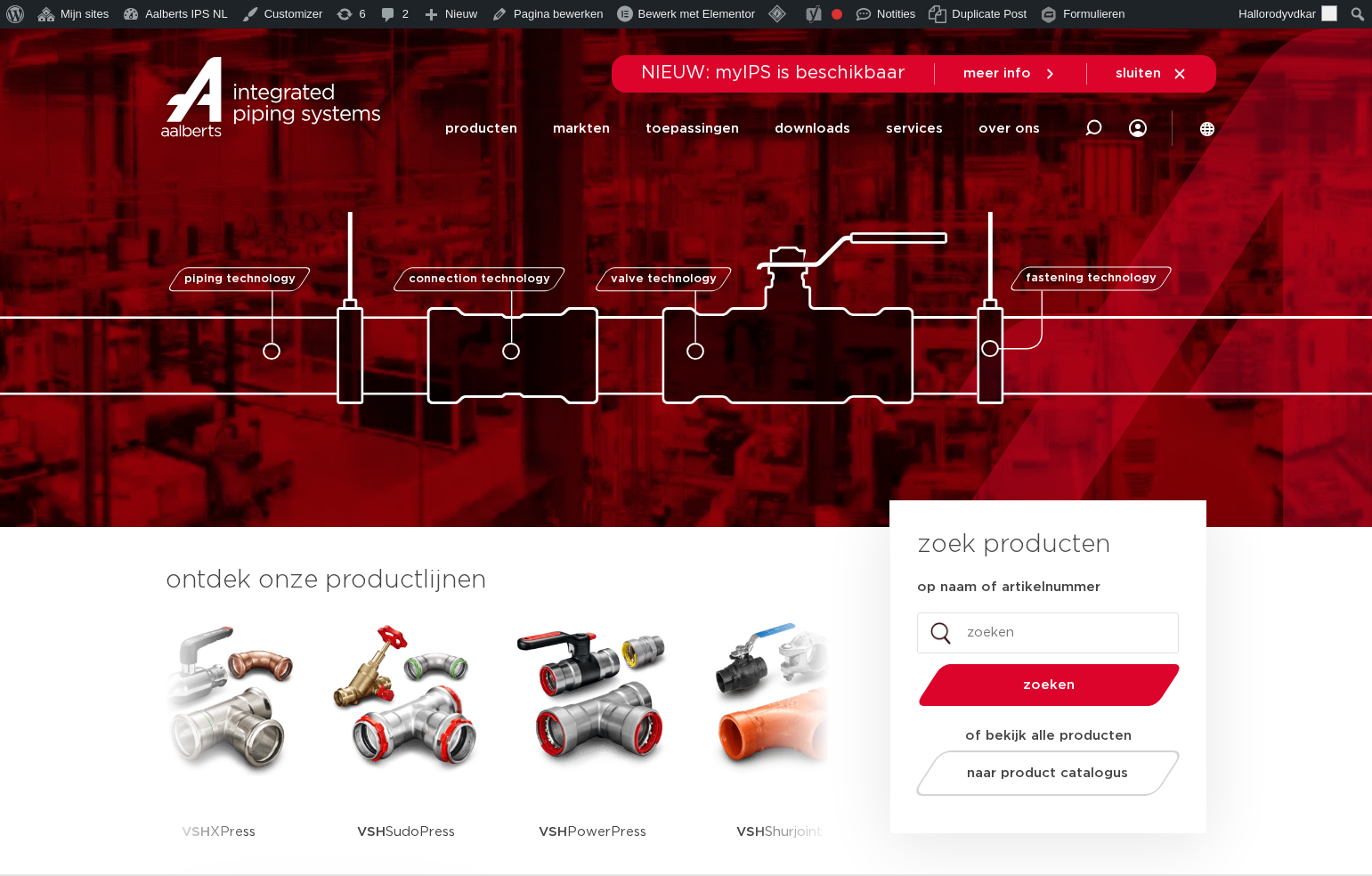 scroll, scrollTop: 0, scrollLeft: 0, axis: both 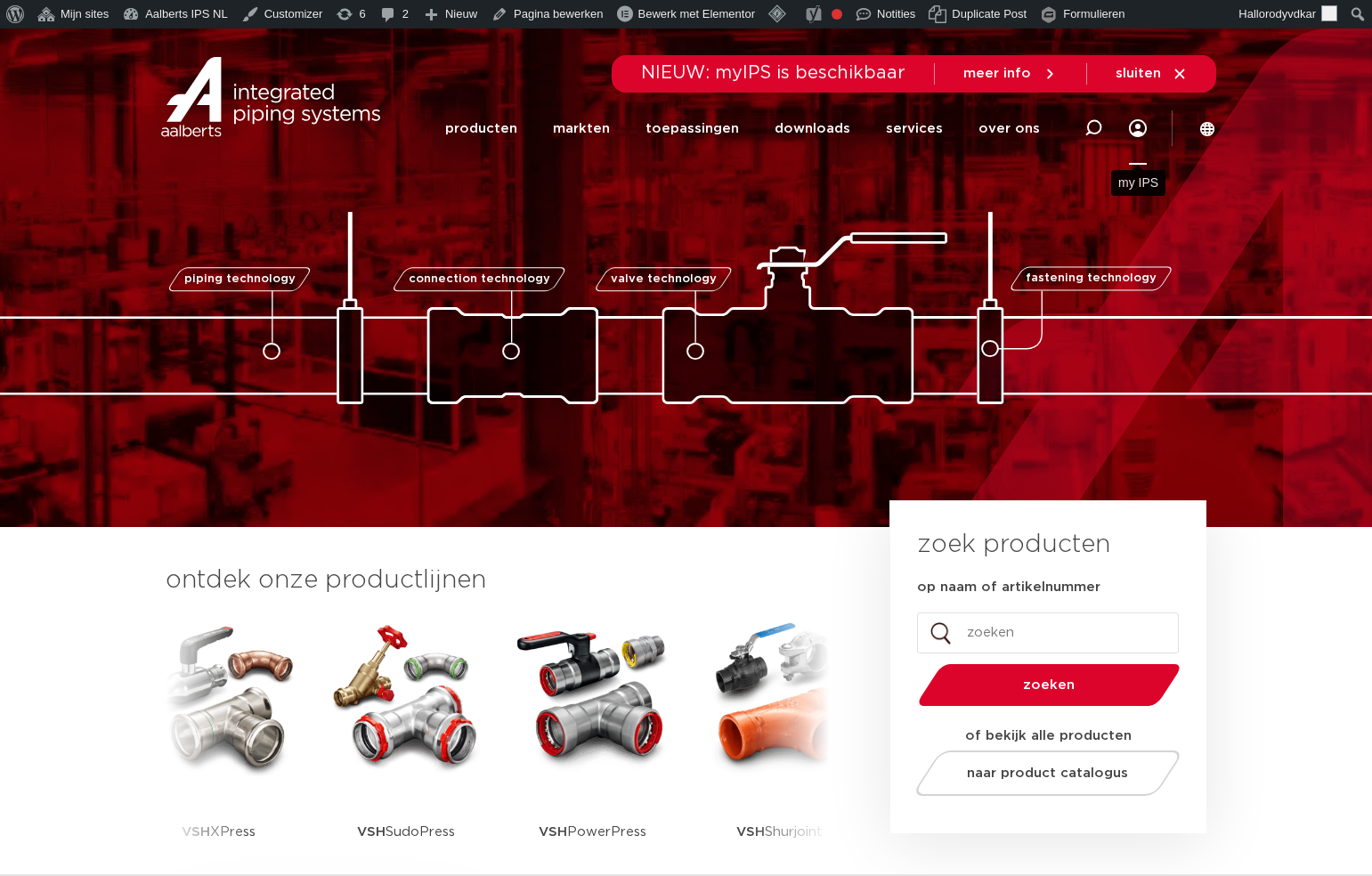 click 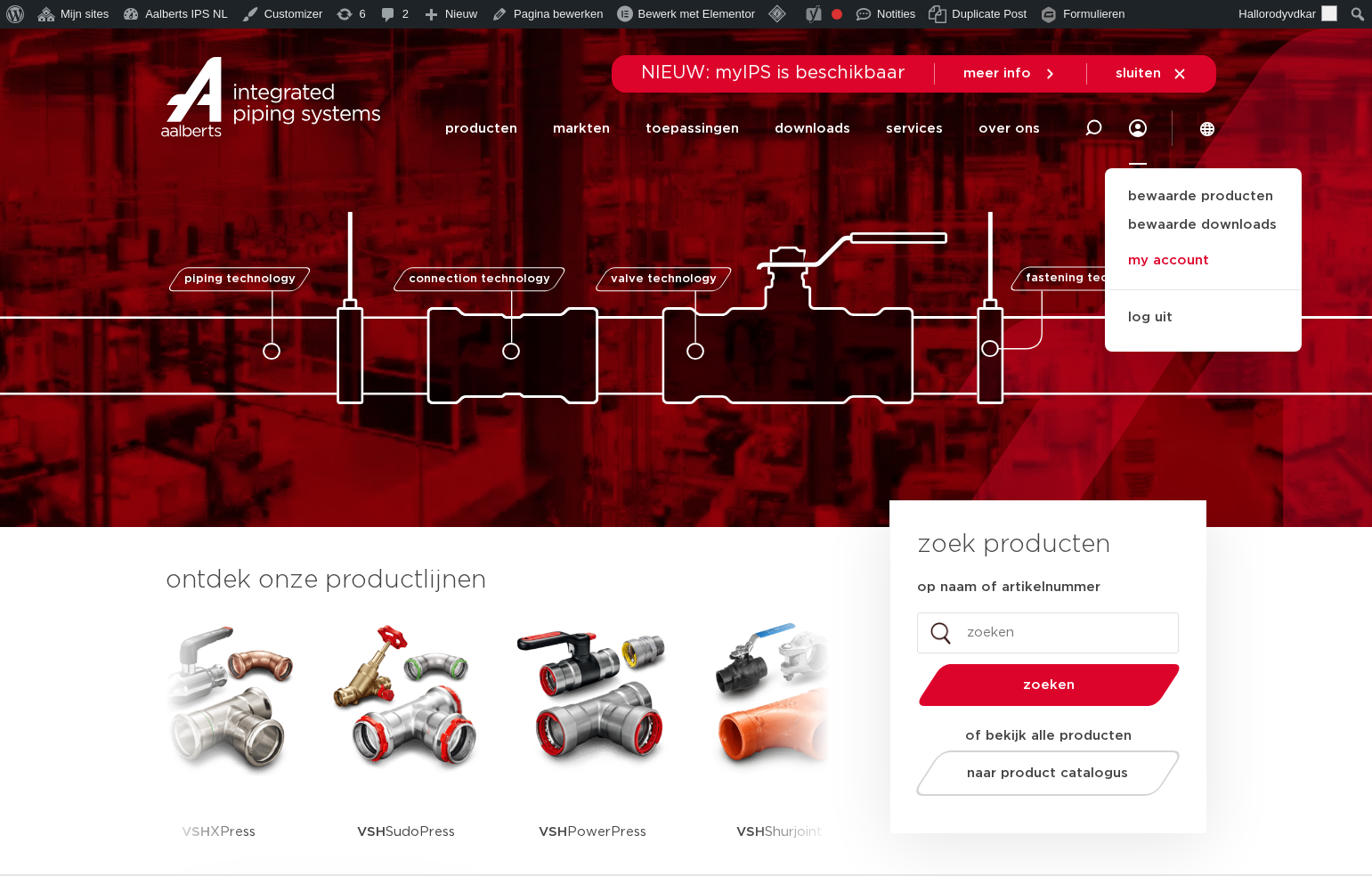 click on "my account" 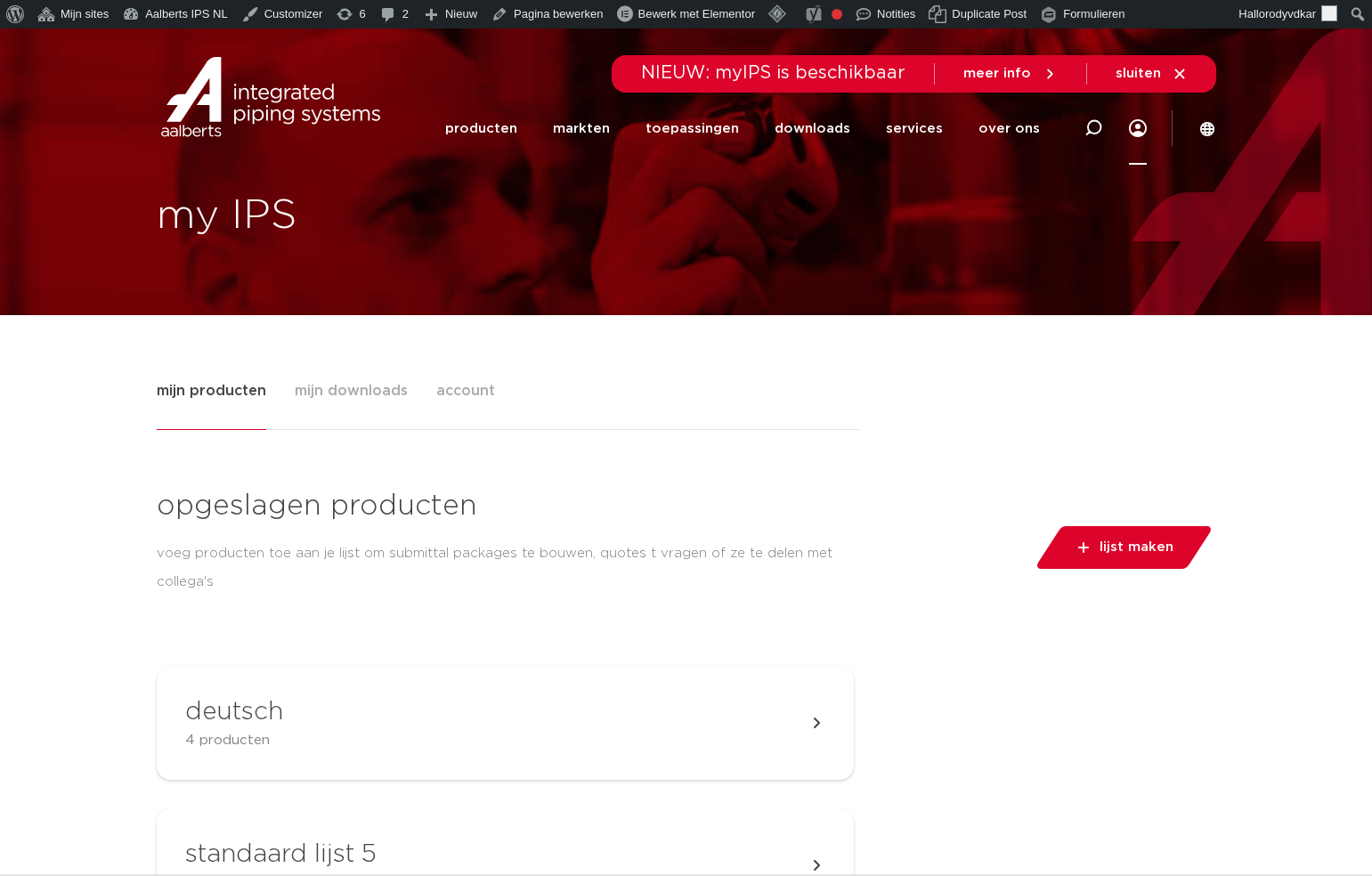 scroll, scrollTop: 0, scrollLeft: 0, axis: both 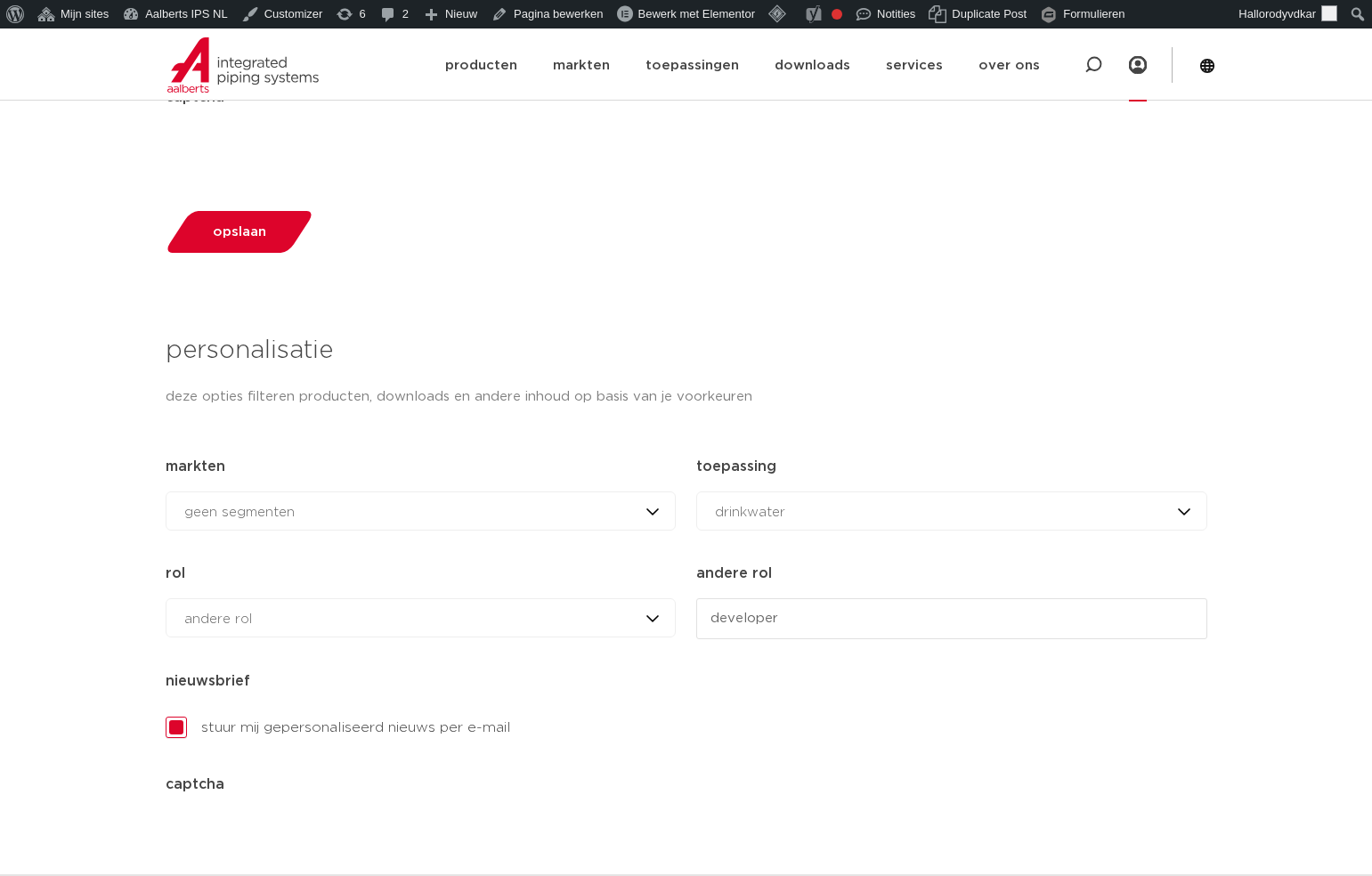 click on "geen segmenten geen segmenten" at bounding box center (420, 511) 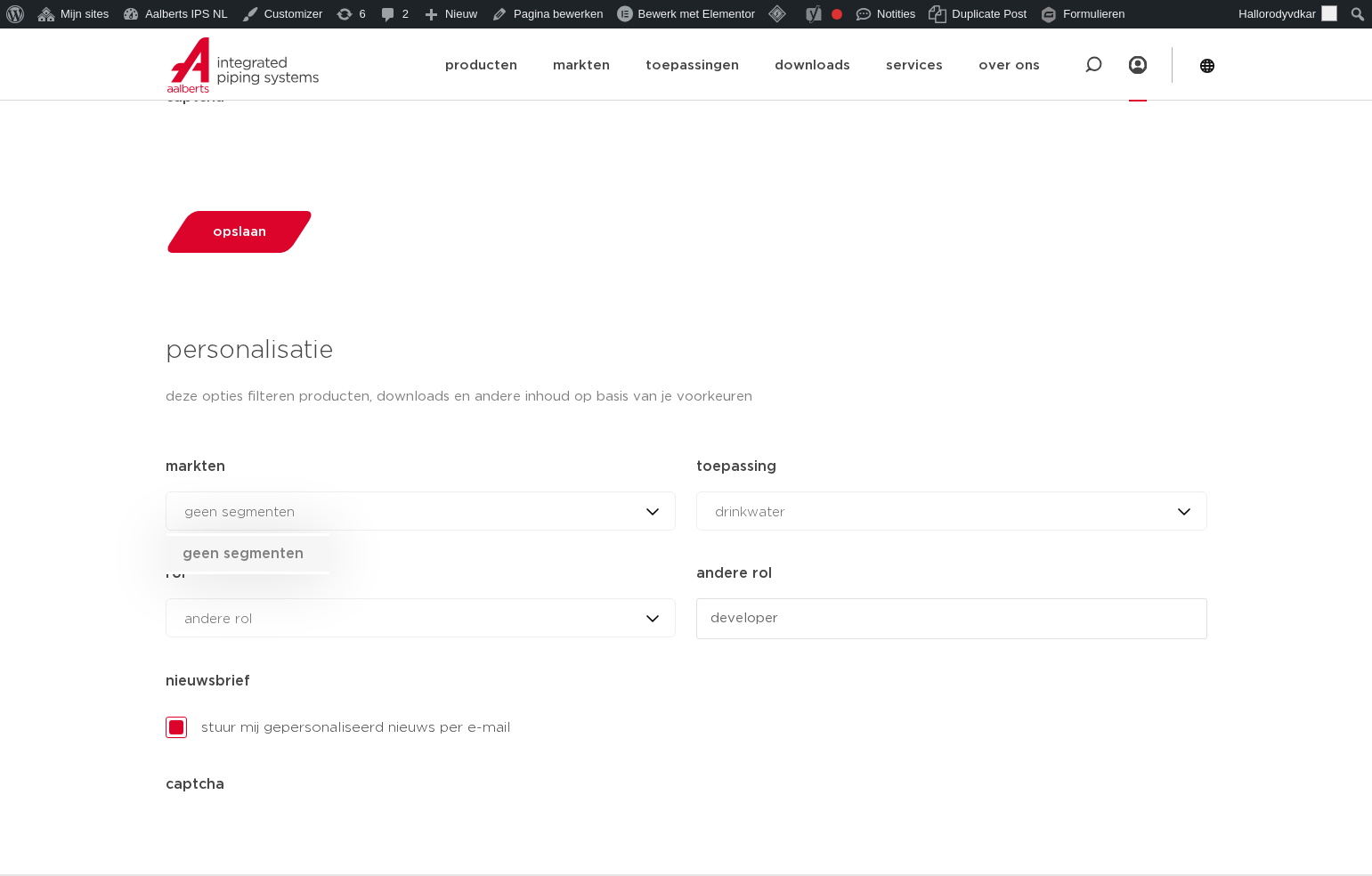 type 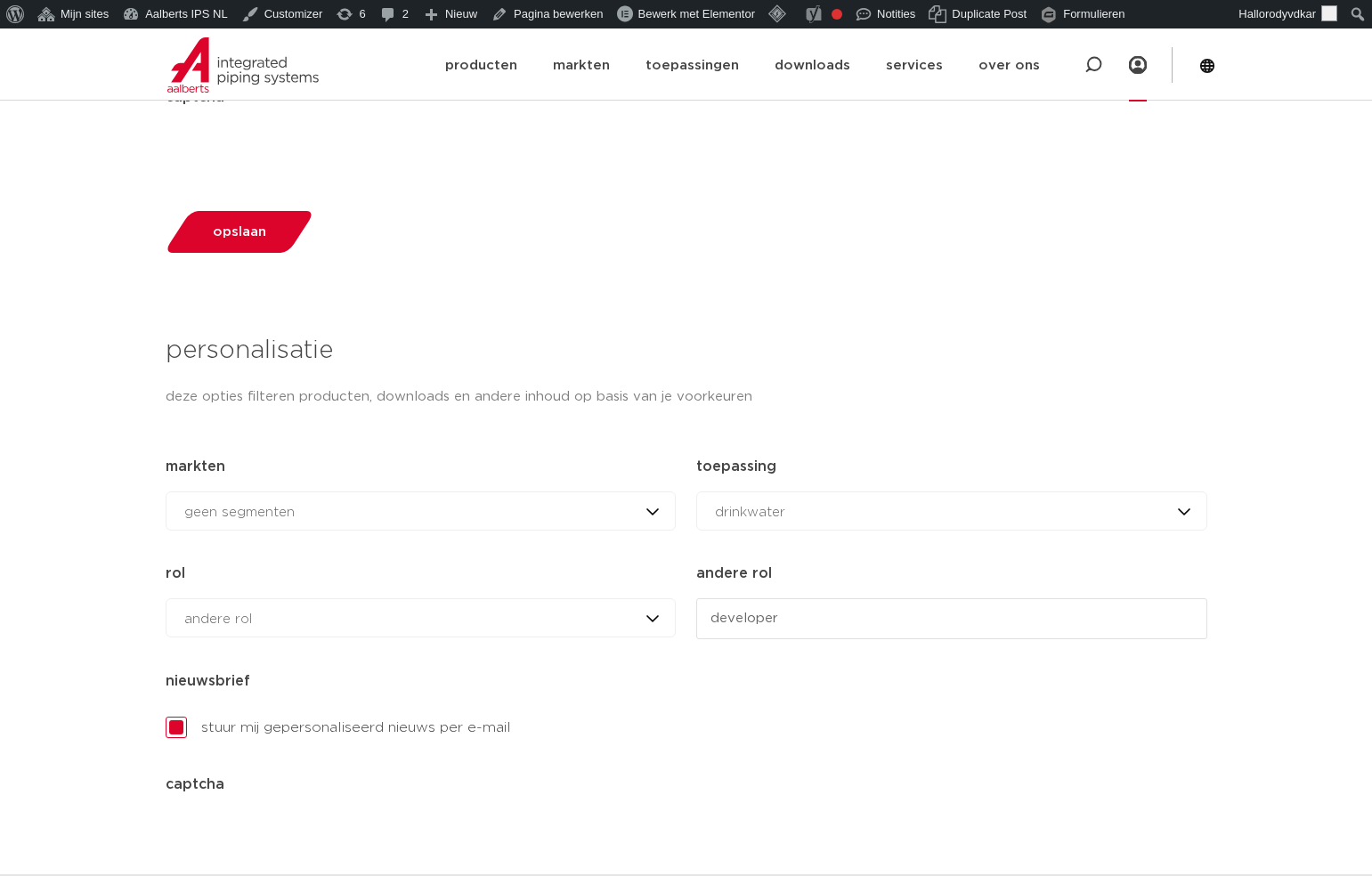 click on "mijn producten
mijn downloads
account
opgeslagen producten
voeg producten toe aan je lijst om submittal packages te bouwen, quotes t vragen of ze te delen met collega's
lijst maken
deutsch
4 producten" at bounding box center (686, 467) 